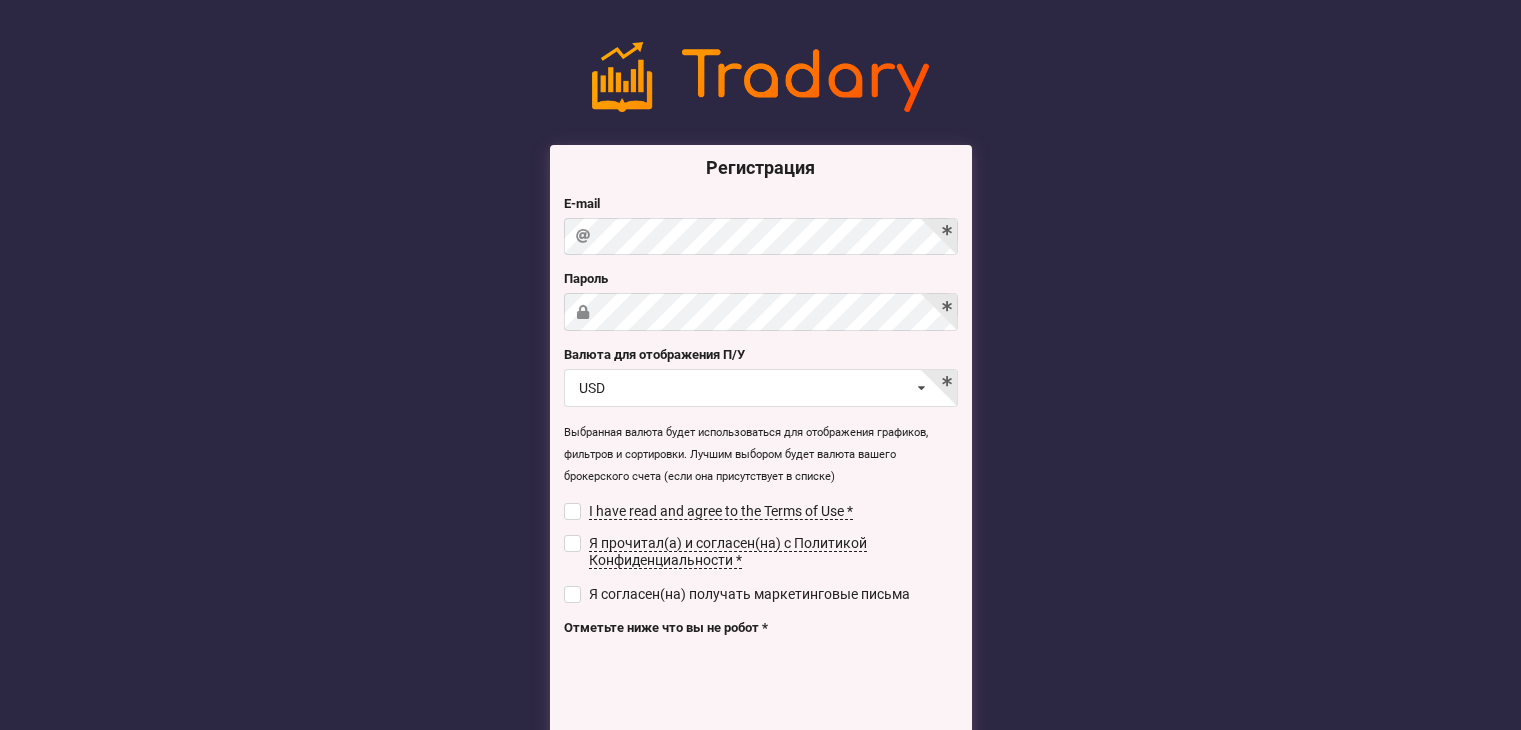 scroll, scrollTop: 0, scrollLeft: 0, axis: both 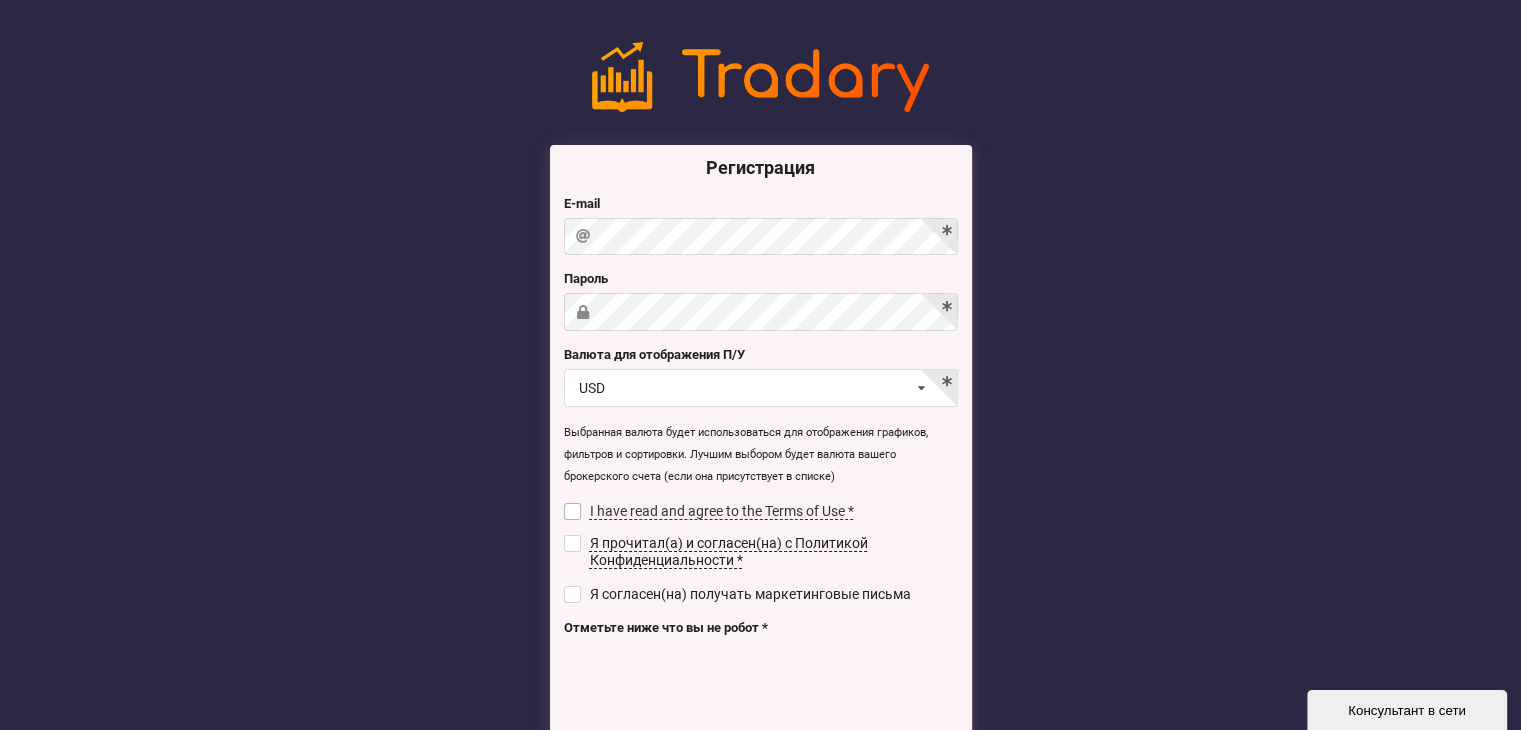 click on "I have read and agree to the Terms of Use *" at bounding box center [721, 511] 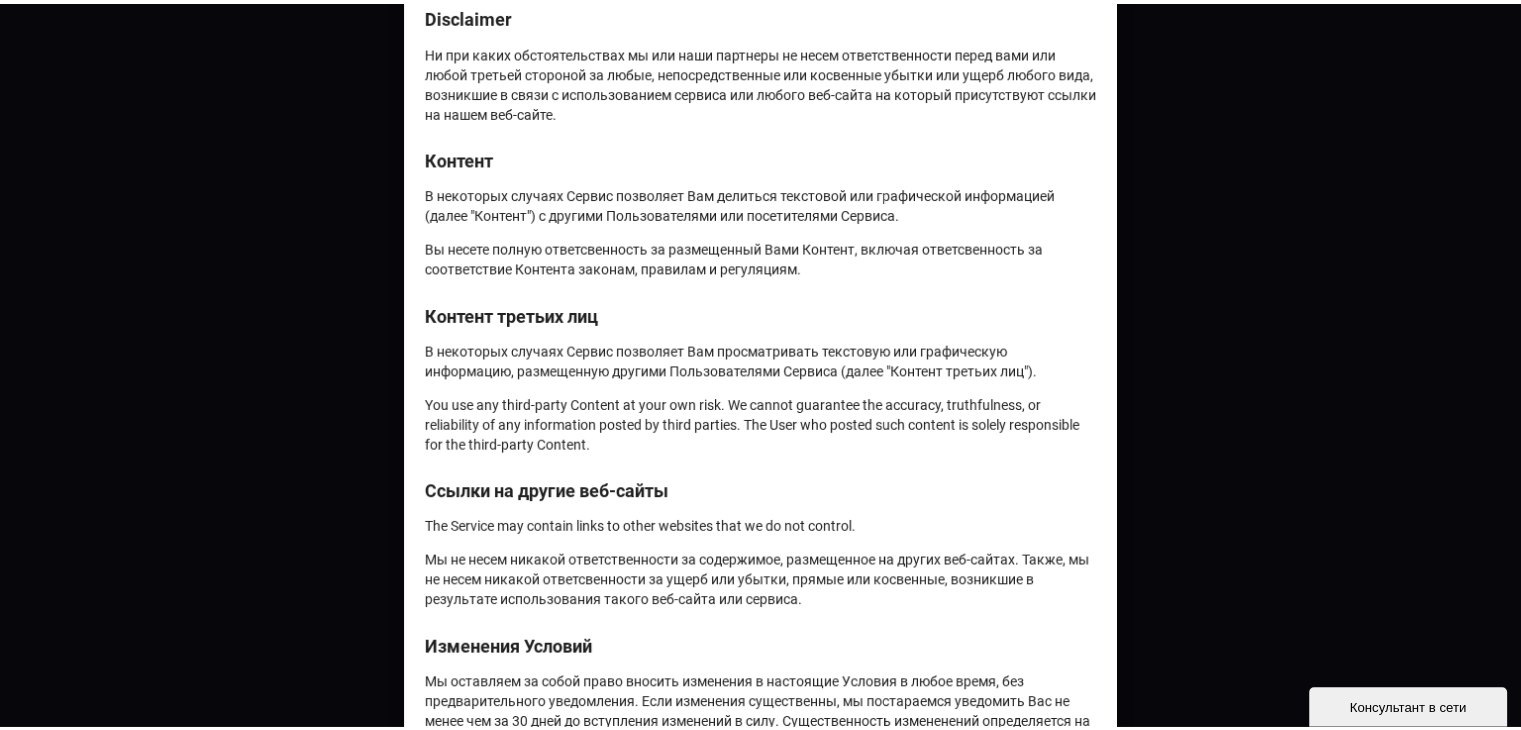 scroll, scrollTop: 1156, scrollLeft: 0, axis: vertical 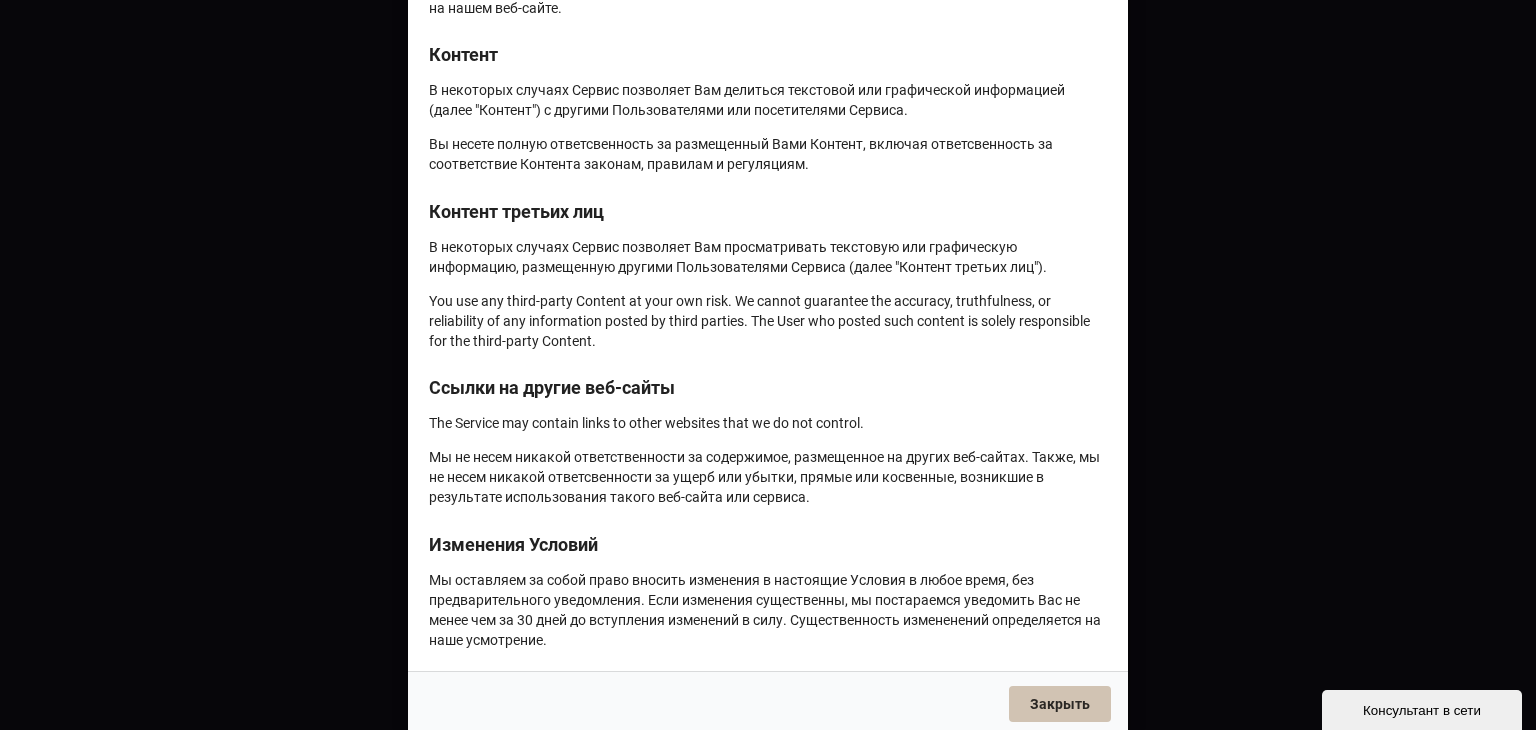 click on "Закрыть" at bounding box center [1060, 704] 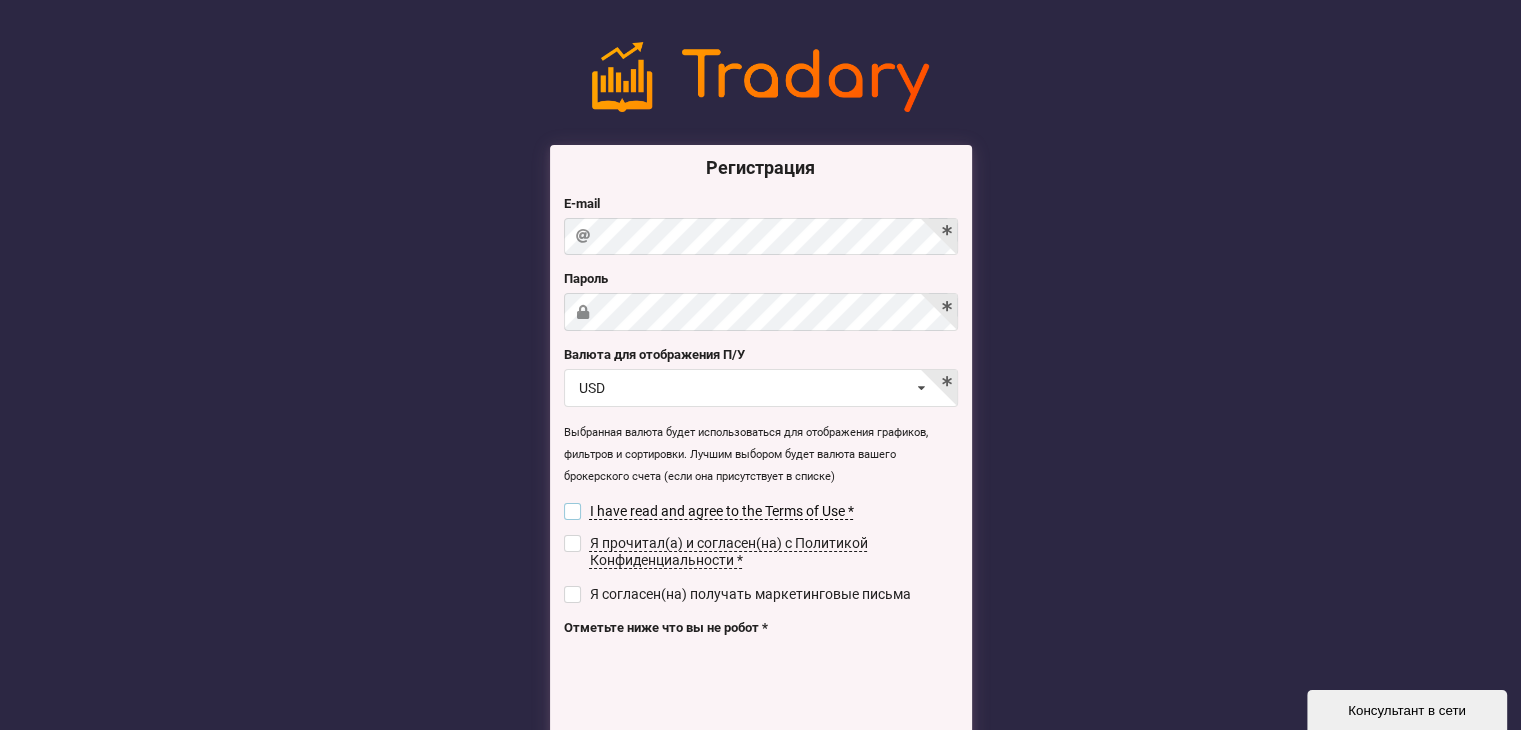 click at bounding box center [572, 511] 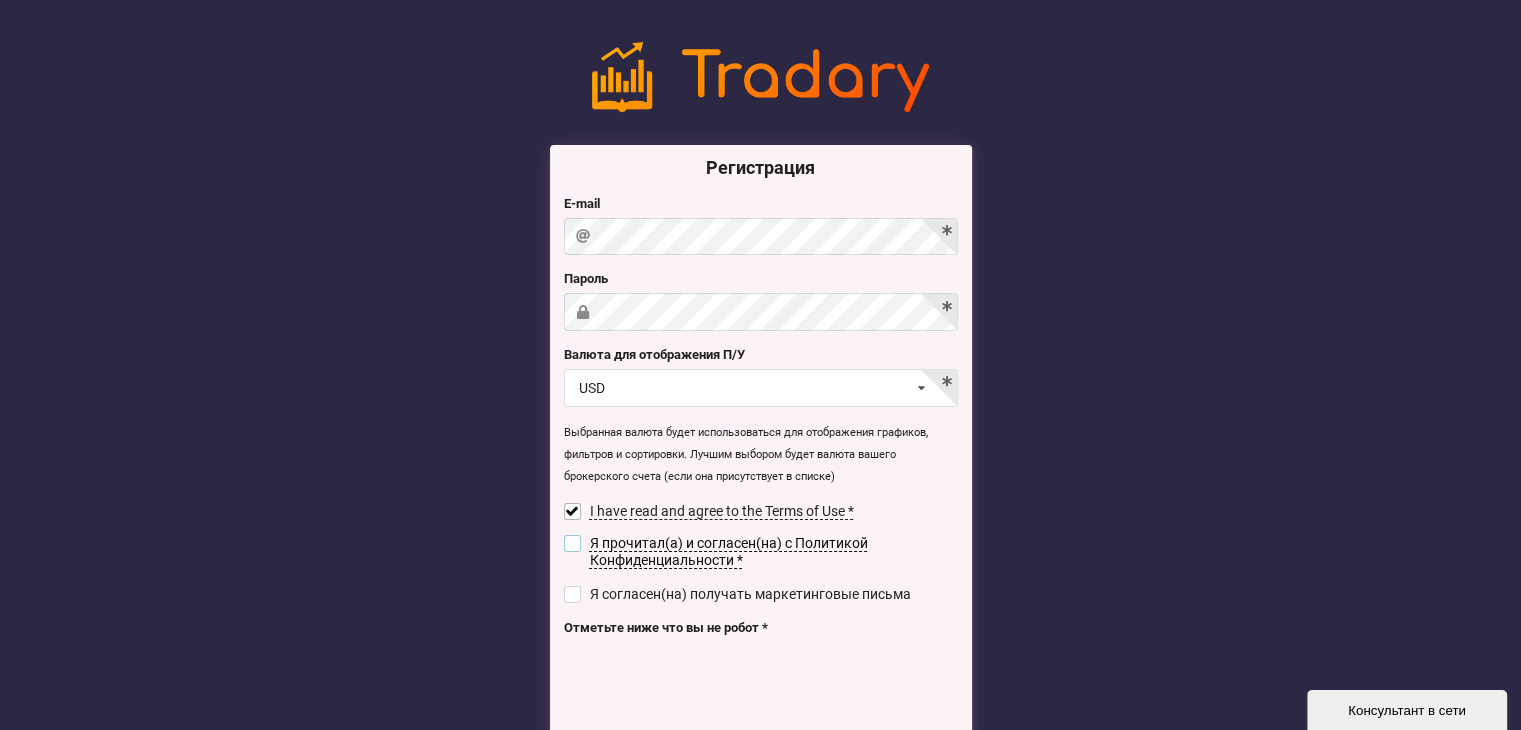 drag, startPoint x: 573, startPoint y: 561, endPoint x: 594, endPoint y: 585, distance: 31.890438 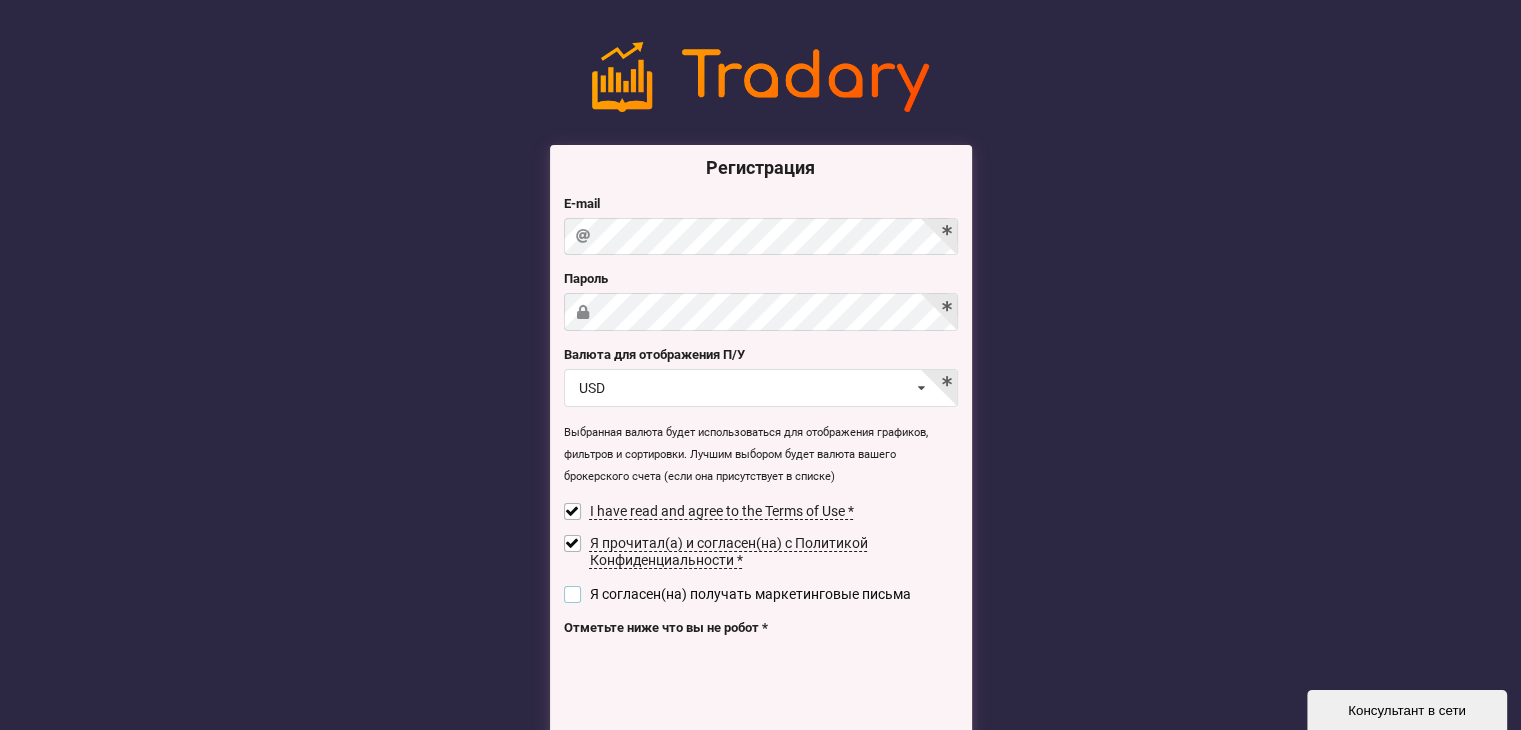 click at bounding box center (572, 511) 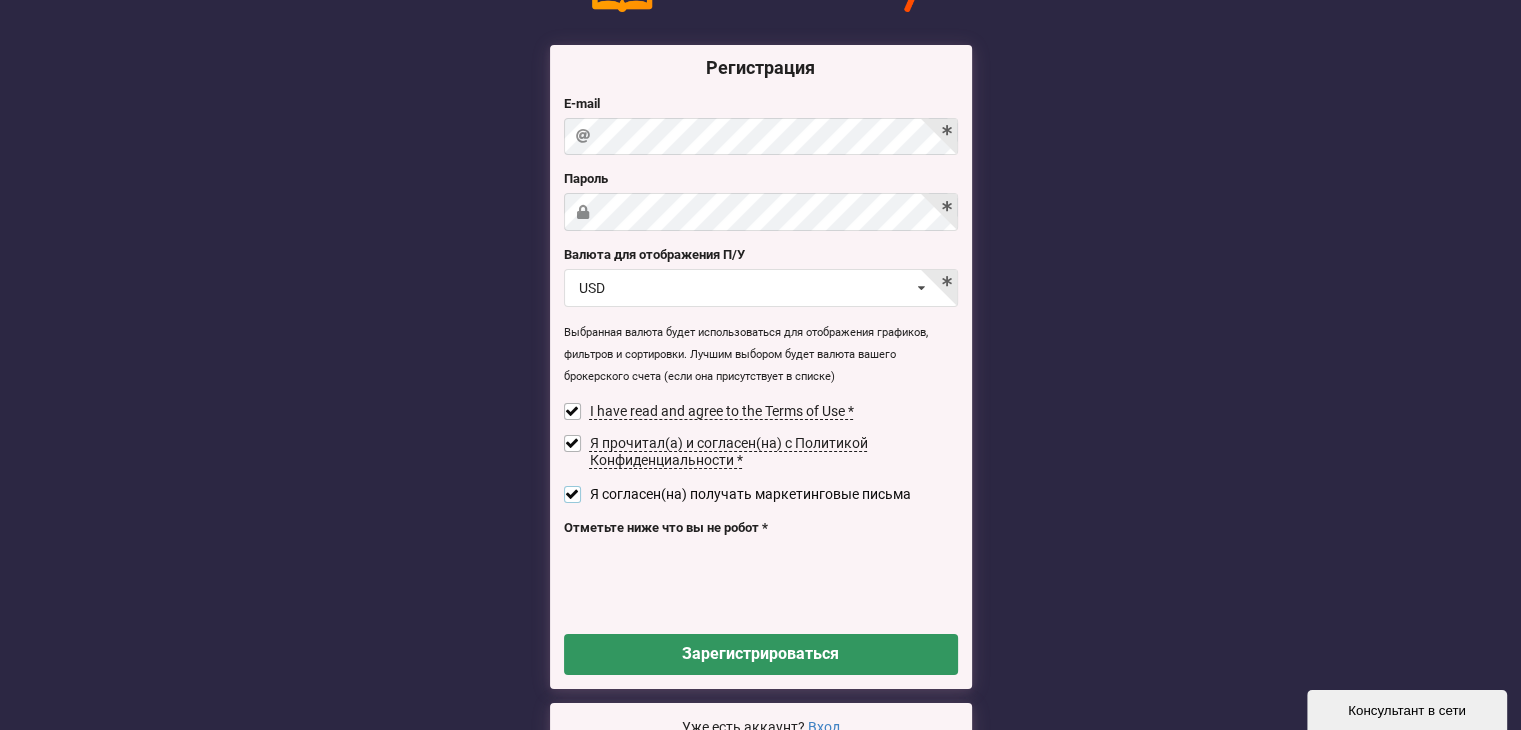 scroll, scrollTop: 200, scrollLeft: 0, axis: vertical 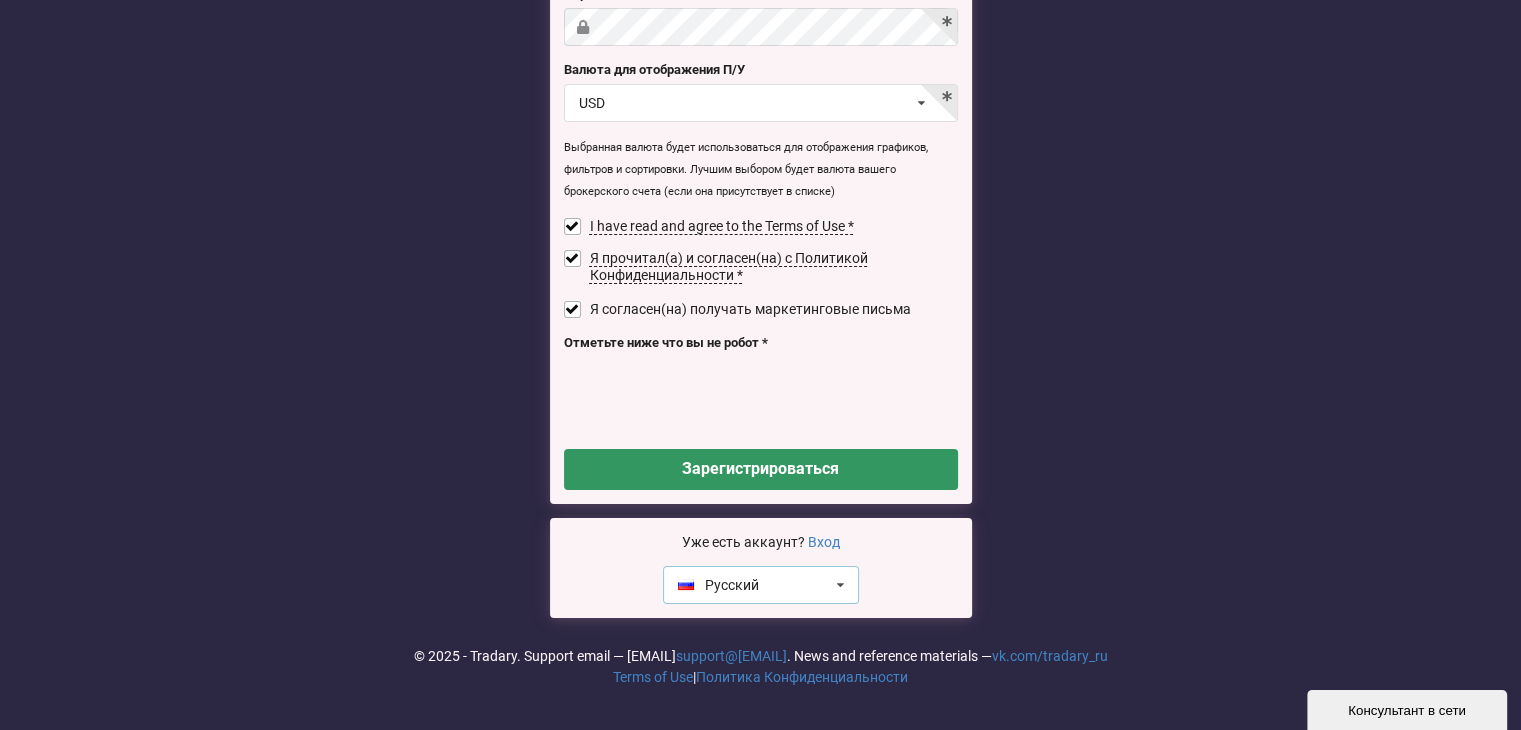 click on "Русский
English
Русский" at bounding box center [761, 585] 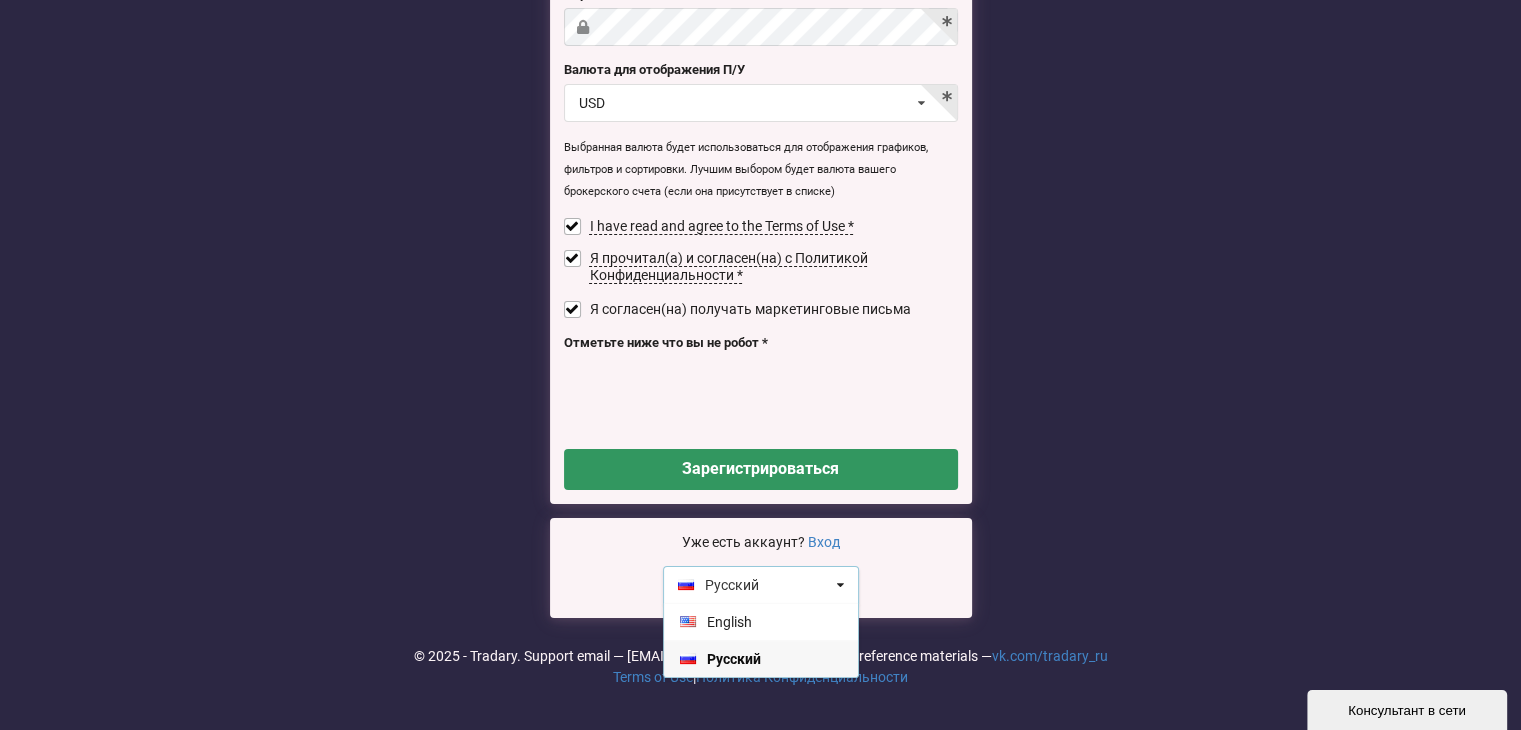 click on "Русский
English
Русский" at bounding box center [761, 585] 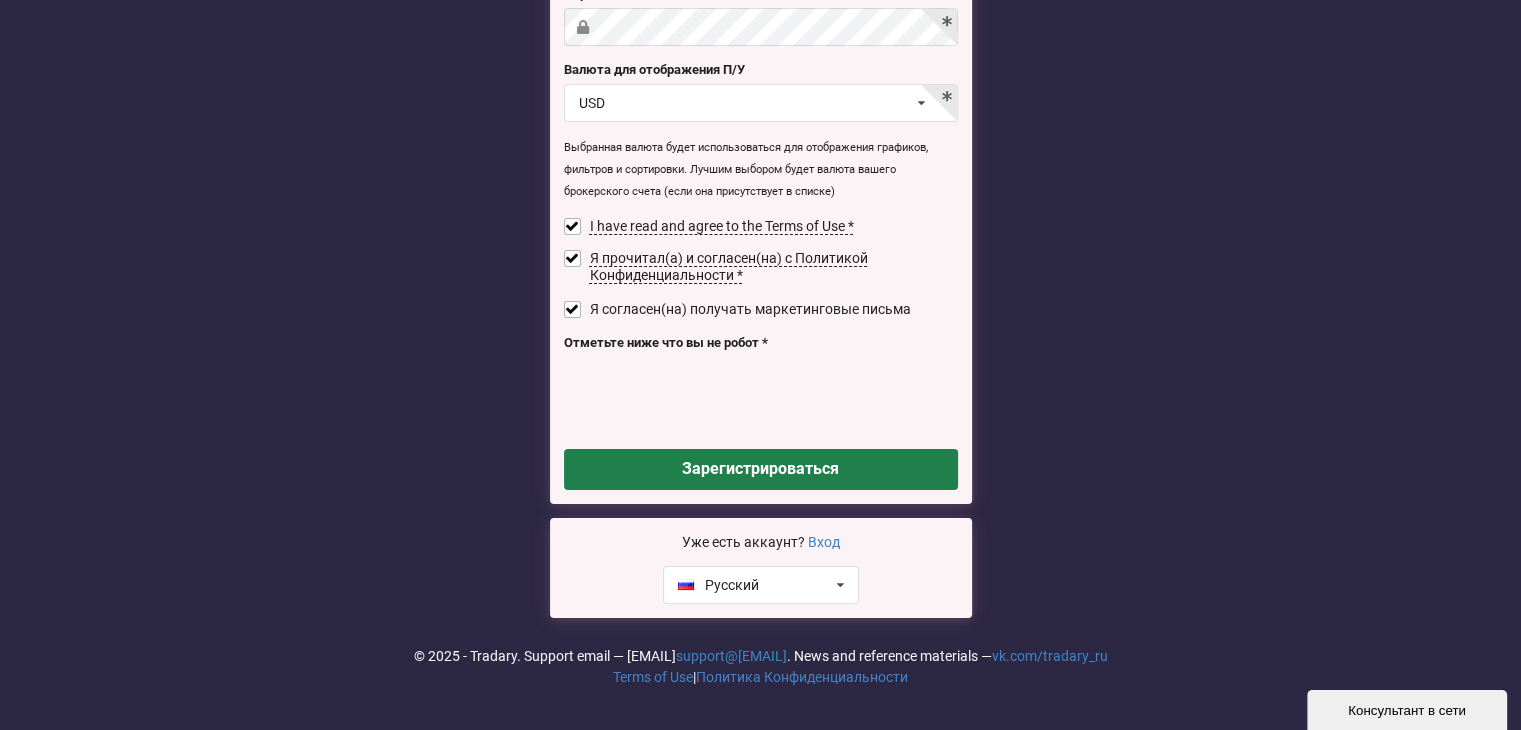 click on "Зарегистрироваться" at bounding box center (761, 469) 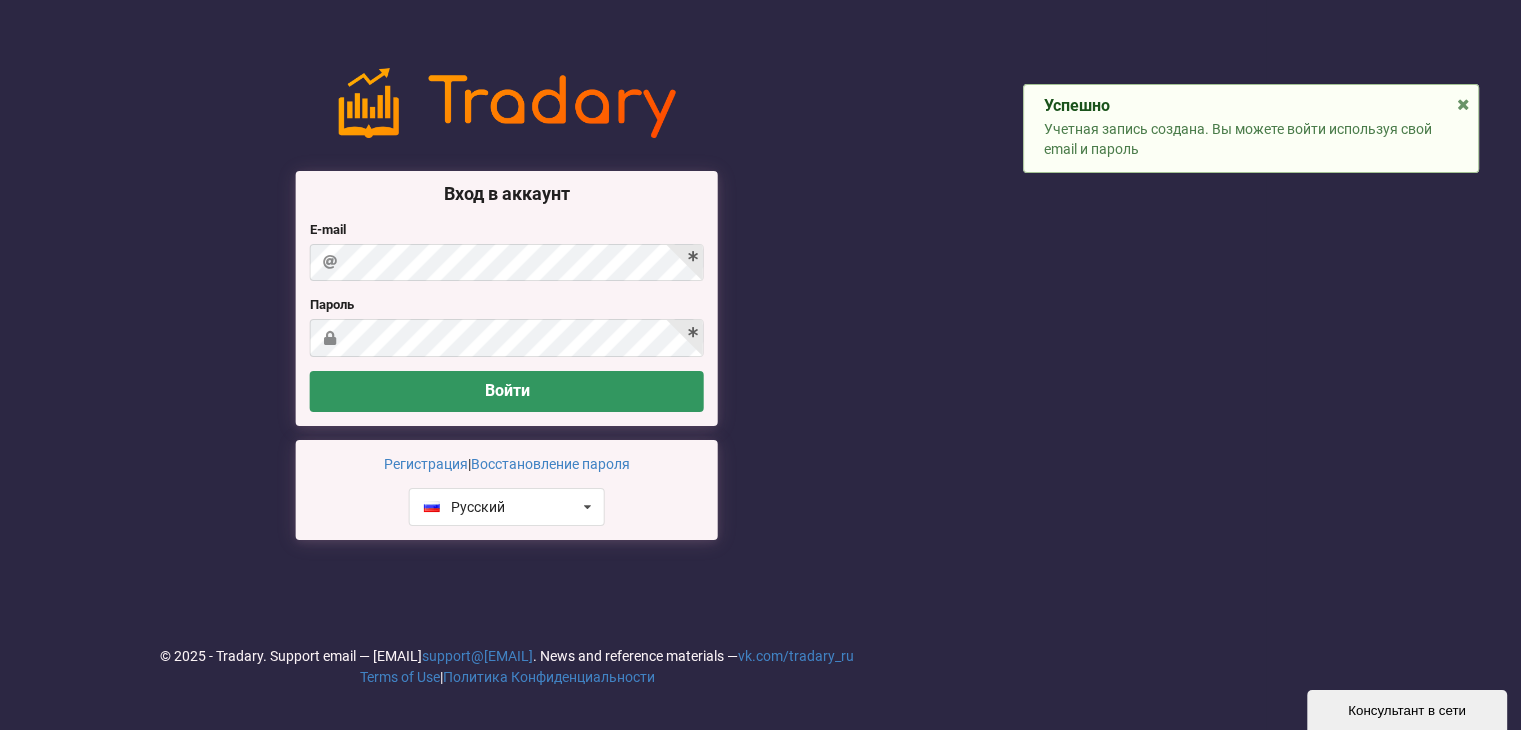 scroll, scrollTop: 0, scrollLeft: 0, axis: both 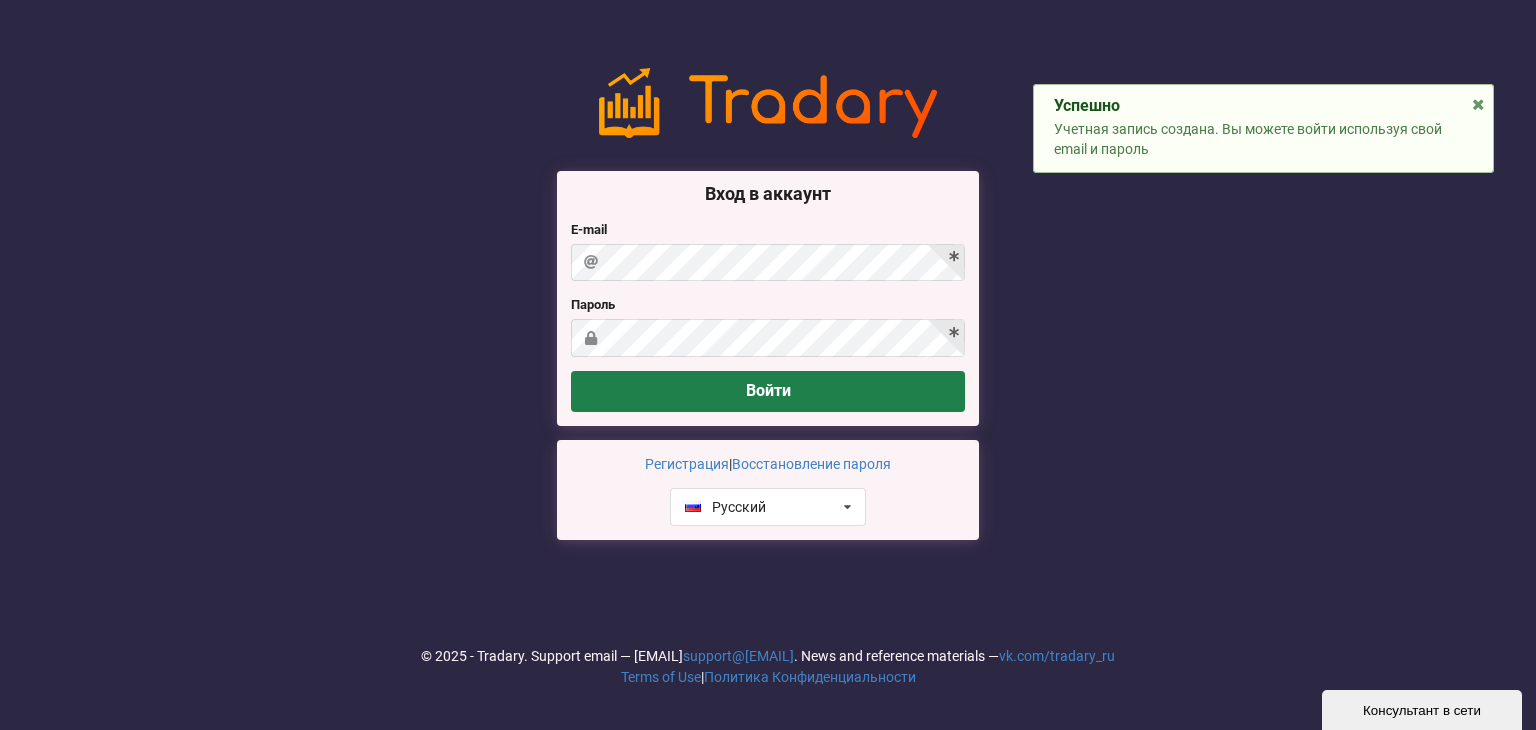 click on "Войти" at bounding box center [768, 391] 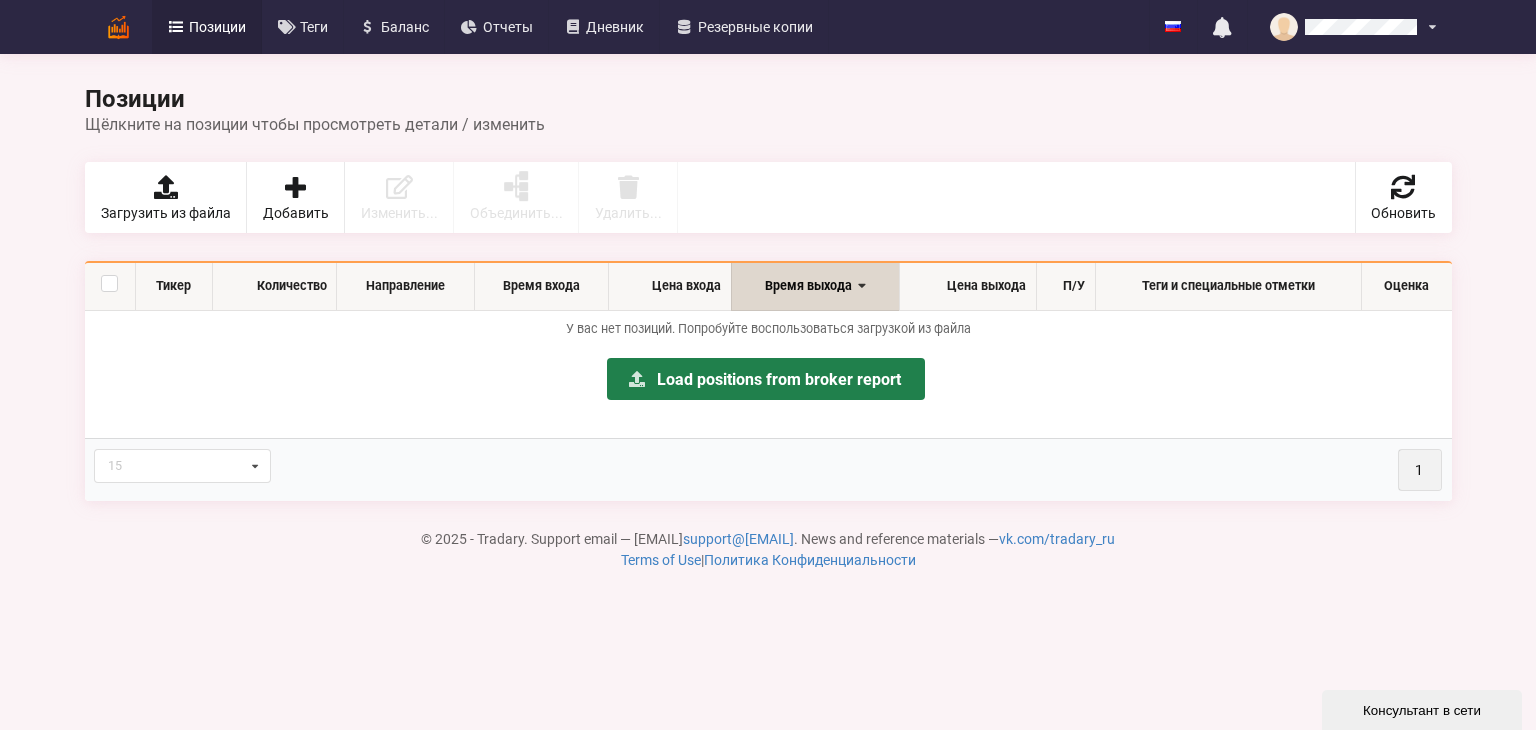 click on "Load positions from broker report" at bounding box center [766, 379] 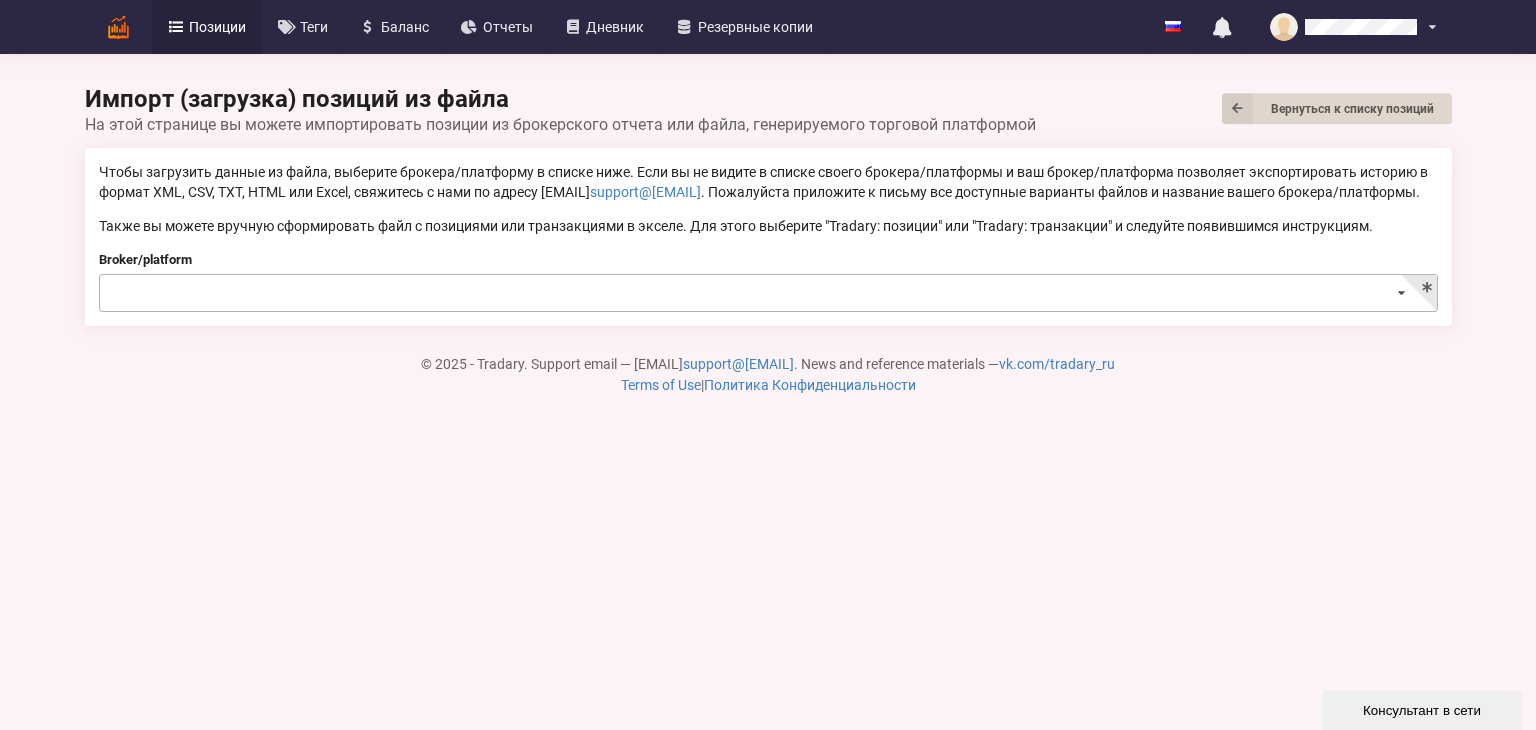 click at bounding box center [769, 294] 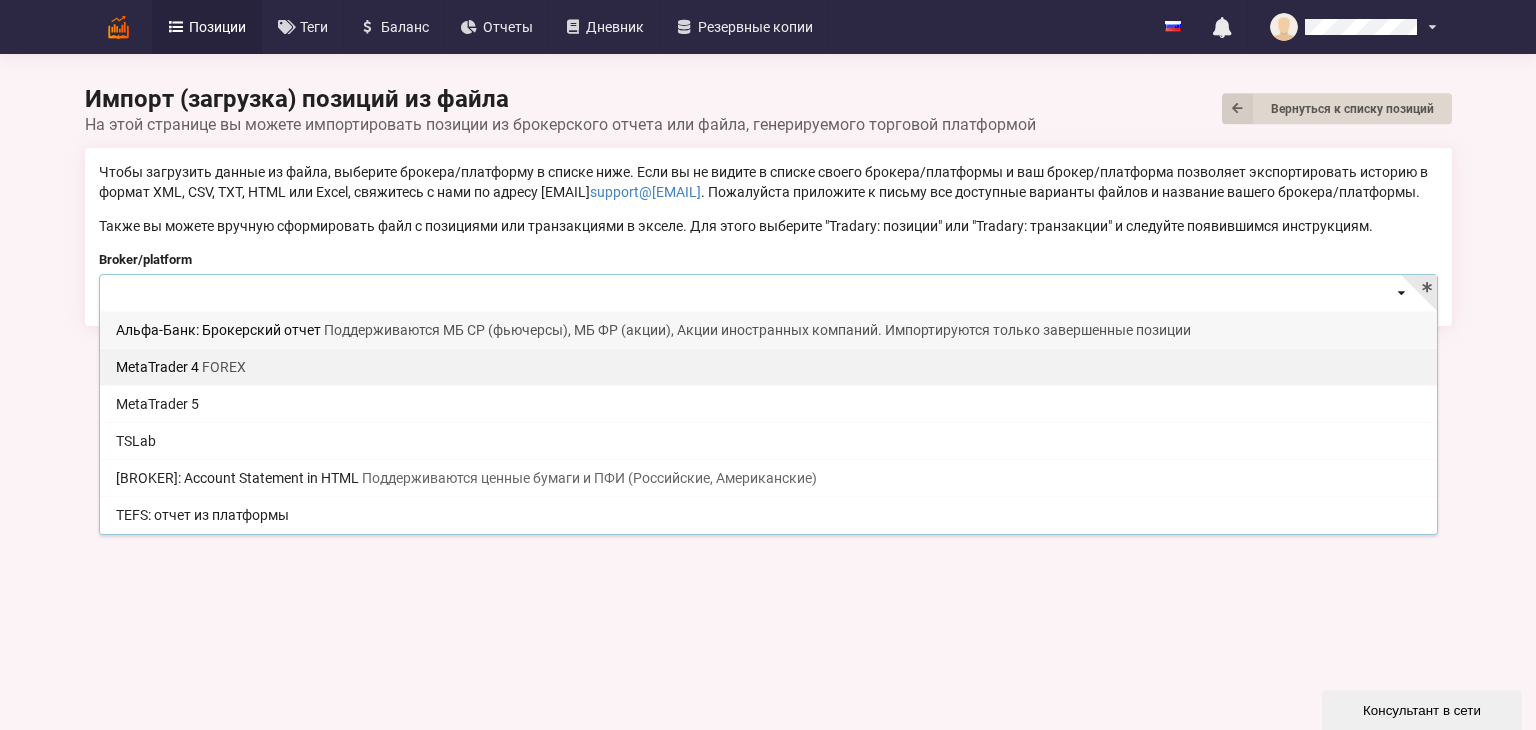 click on "MetaTrader 4
FOREX" at bounding box center (768, 366) 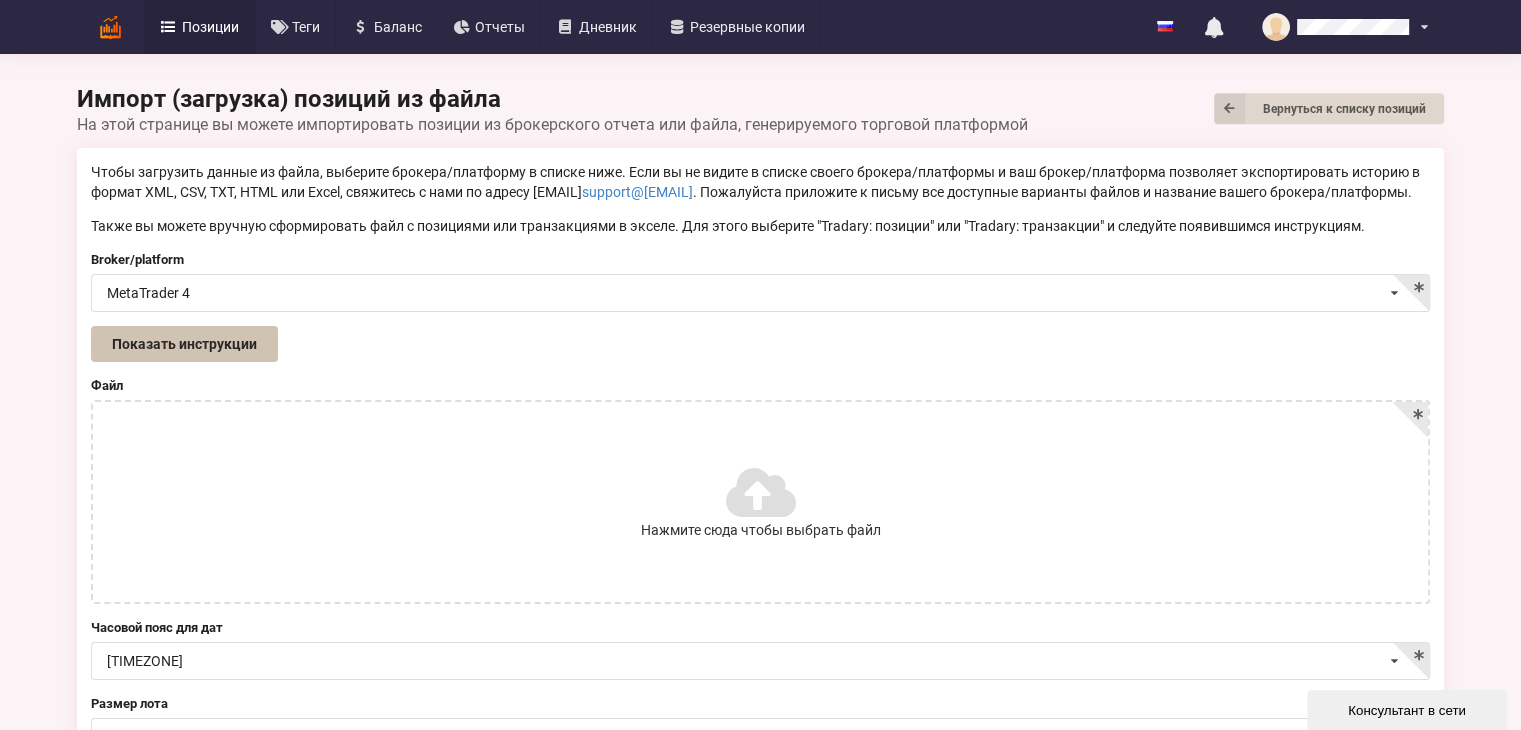 click on "Показать инструкции" at bounding box center [184, 344] 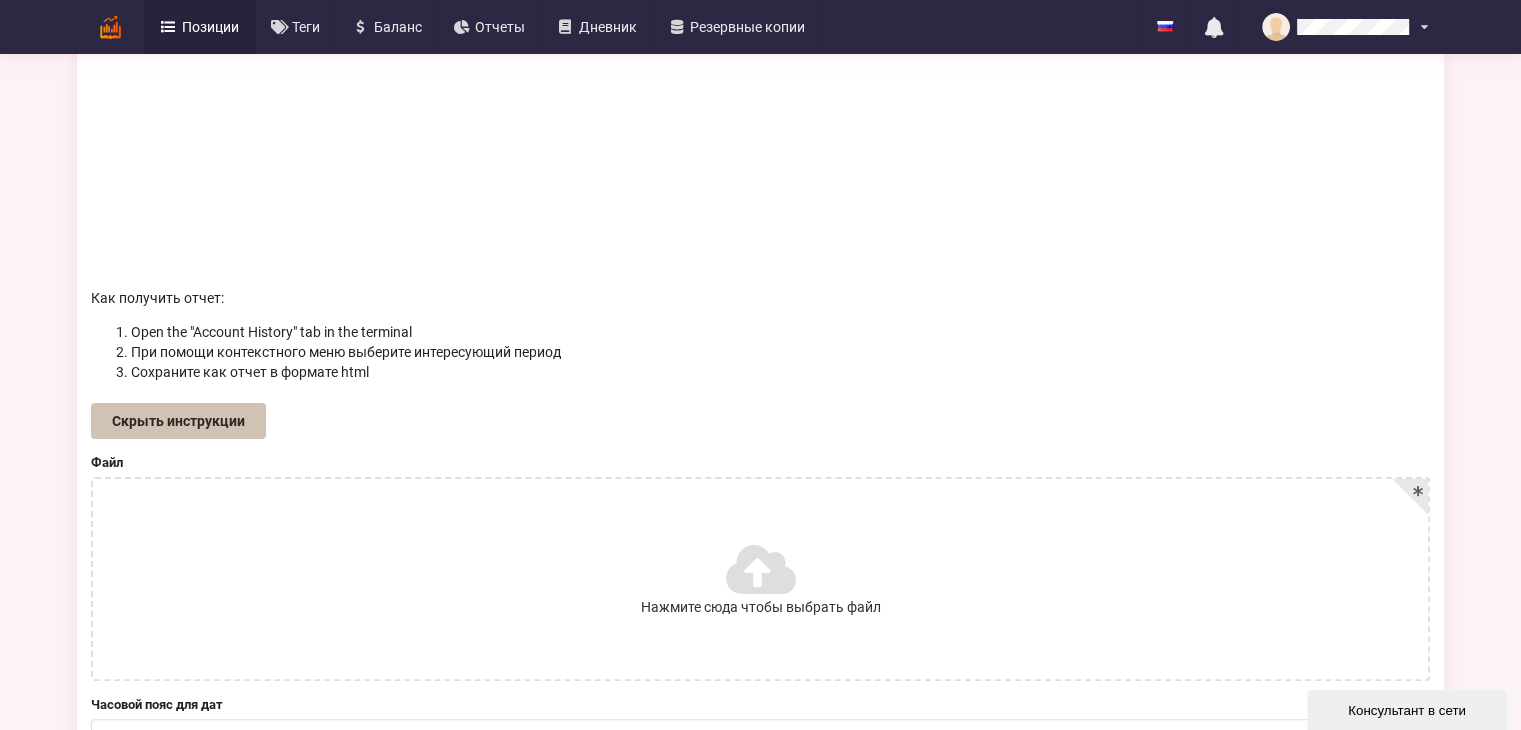 scroll, scrollTop: 300, scrollLeft: 0, axis: vertical 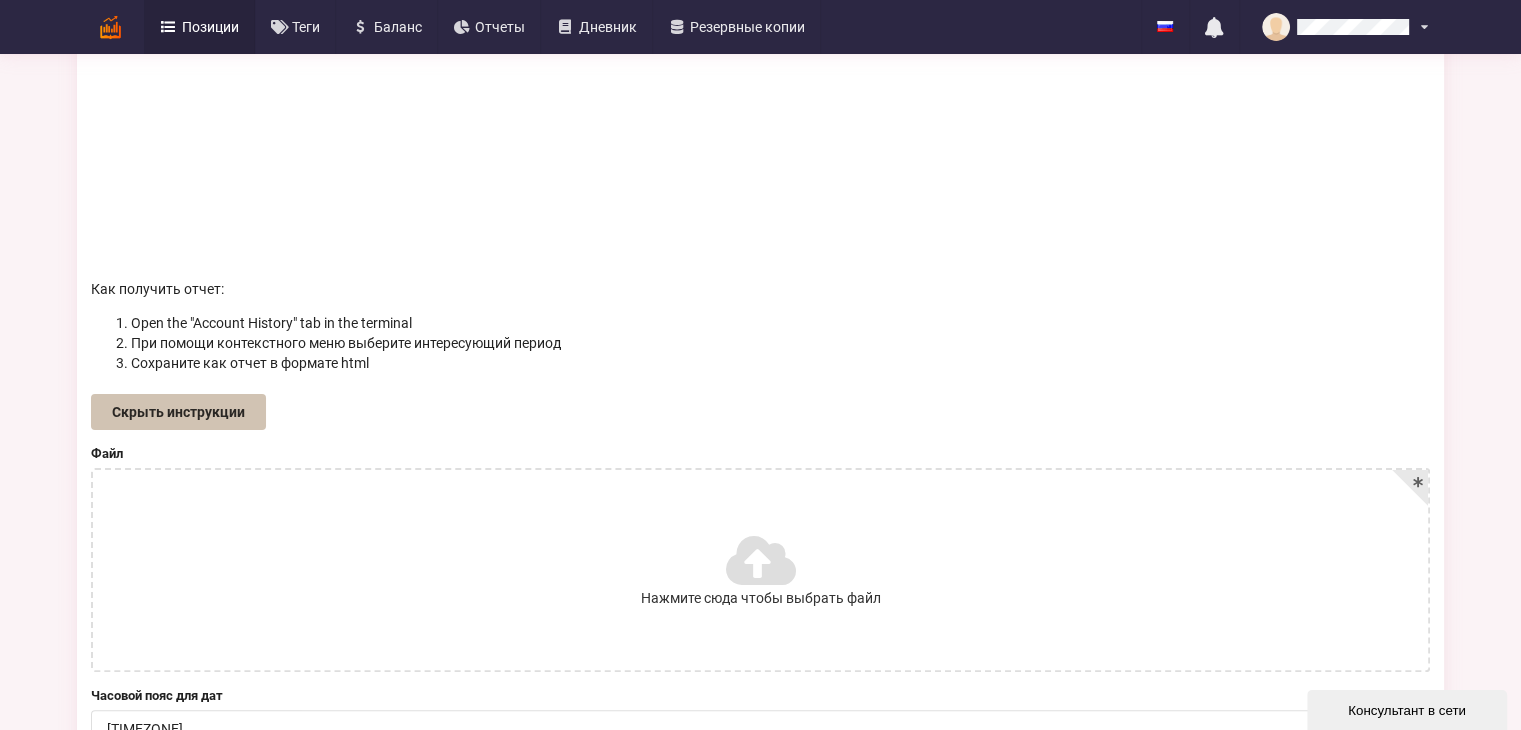 type 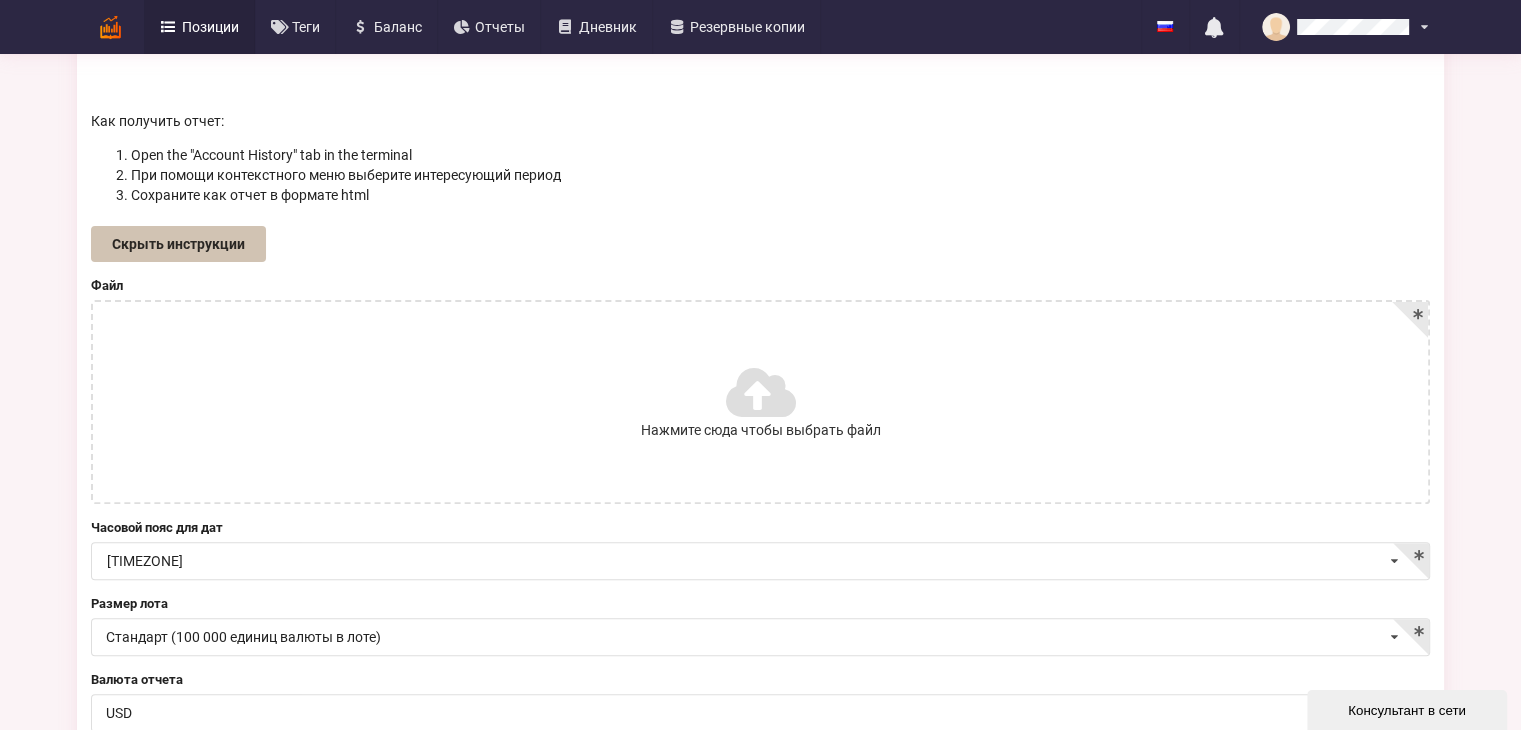 scroll, scrollTop: 700, scrollLeft: 0, axis: vertical 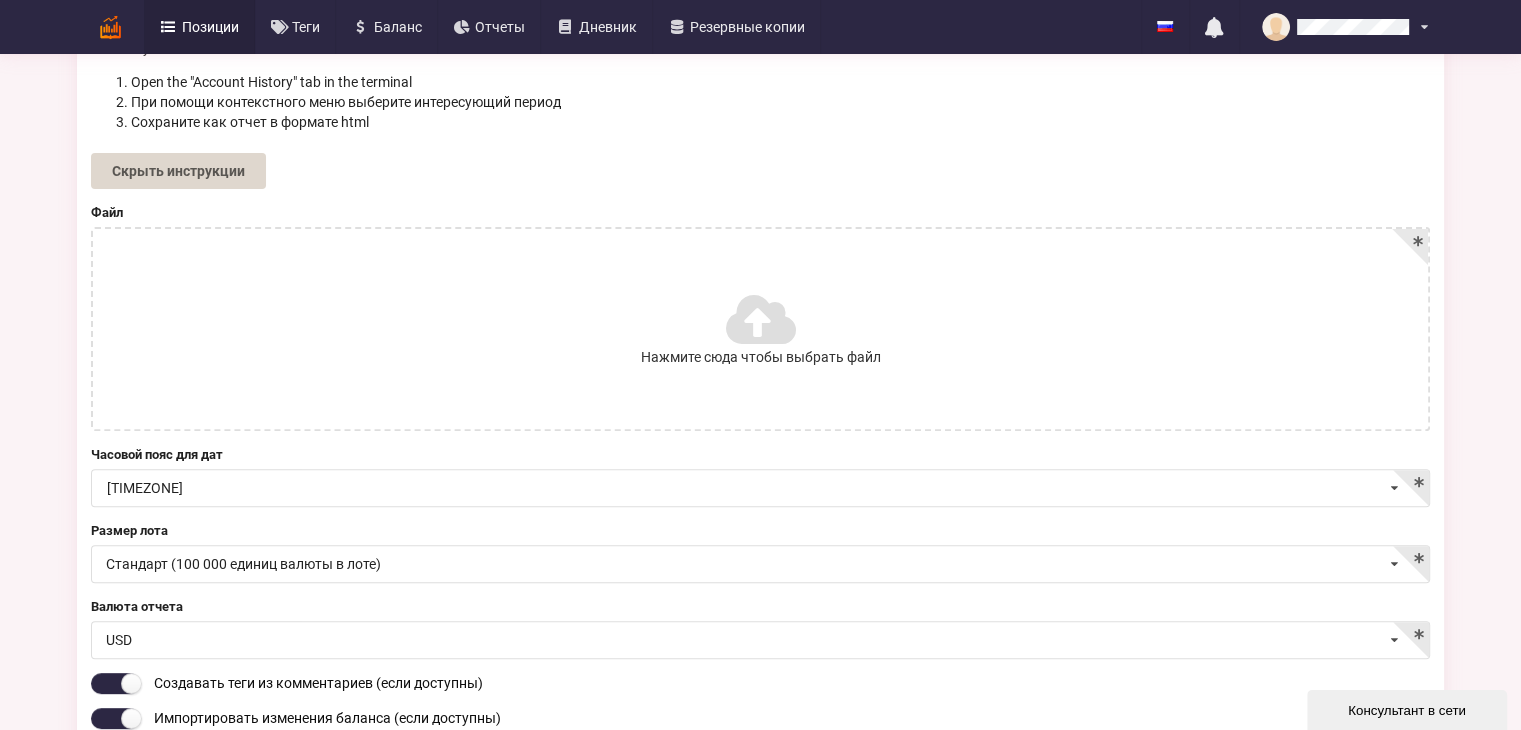 click on "Нажмите сюда чтобы выбрать файл" at bounding box center [760, 329] 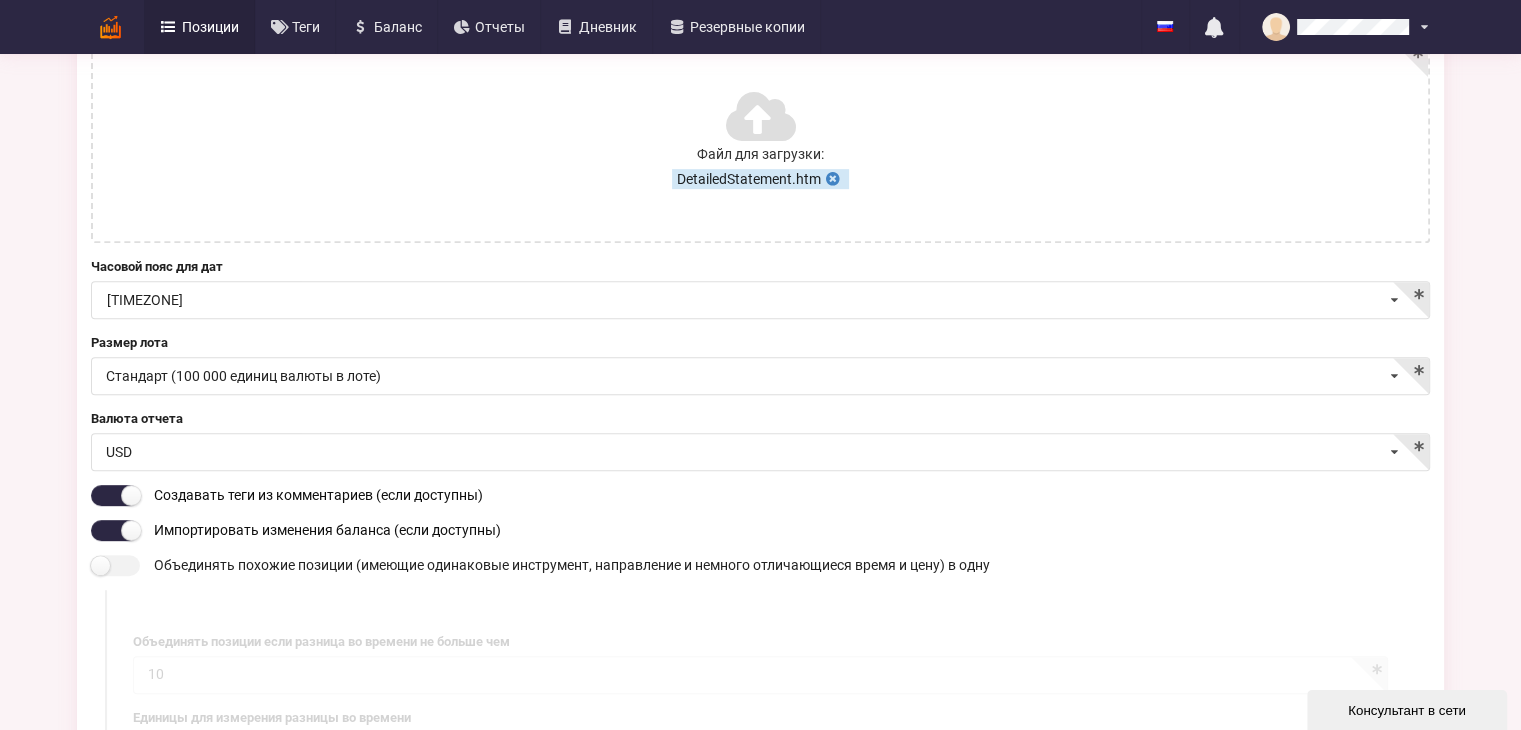 scroll, scrollTop: 900, scrollLeft: 0, axis: vertical 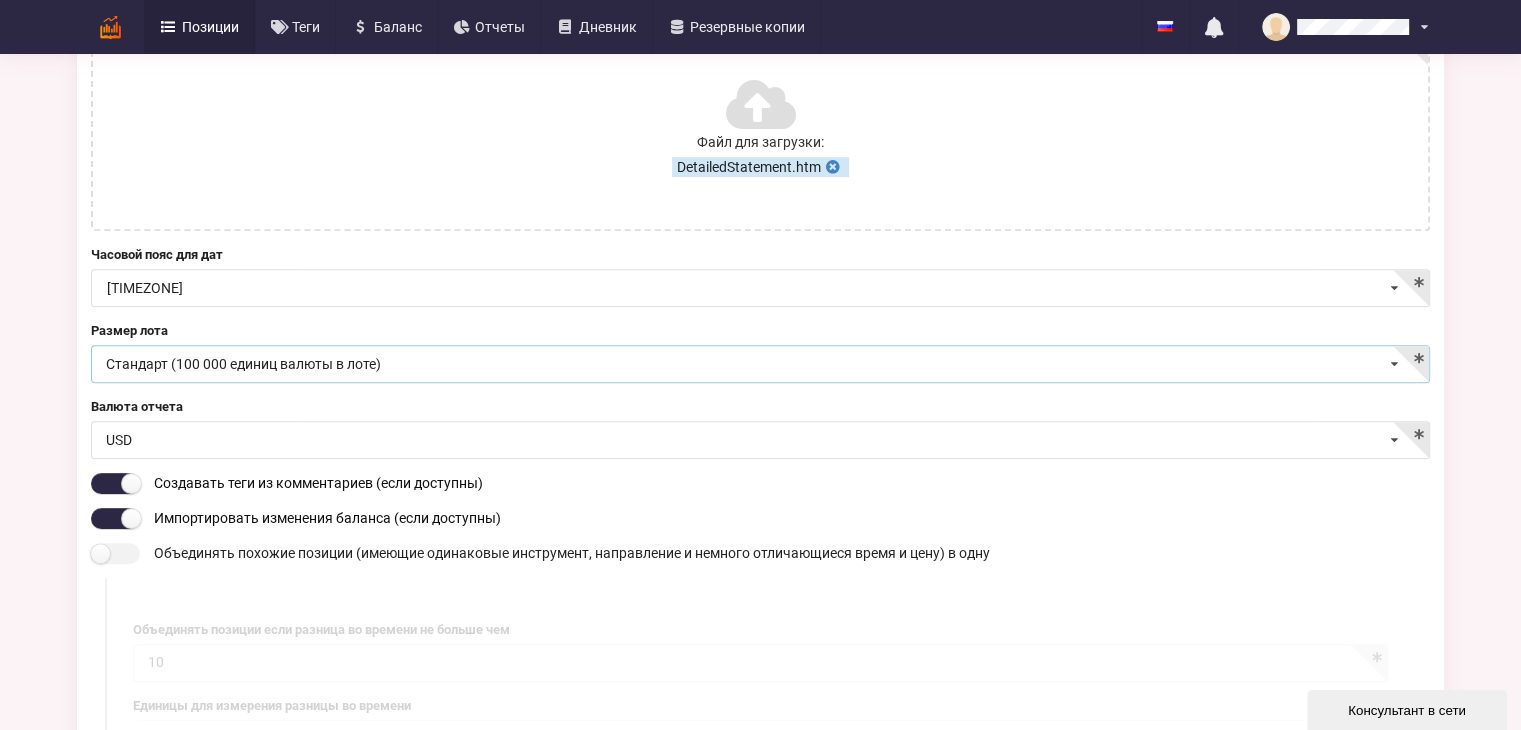 click on "Стандарт (100 000 единиц валюты в лоте)" at bounding box center [243, 364] 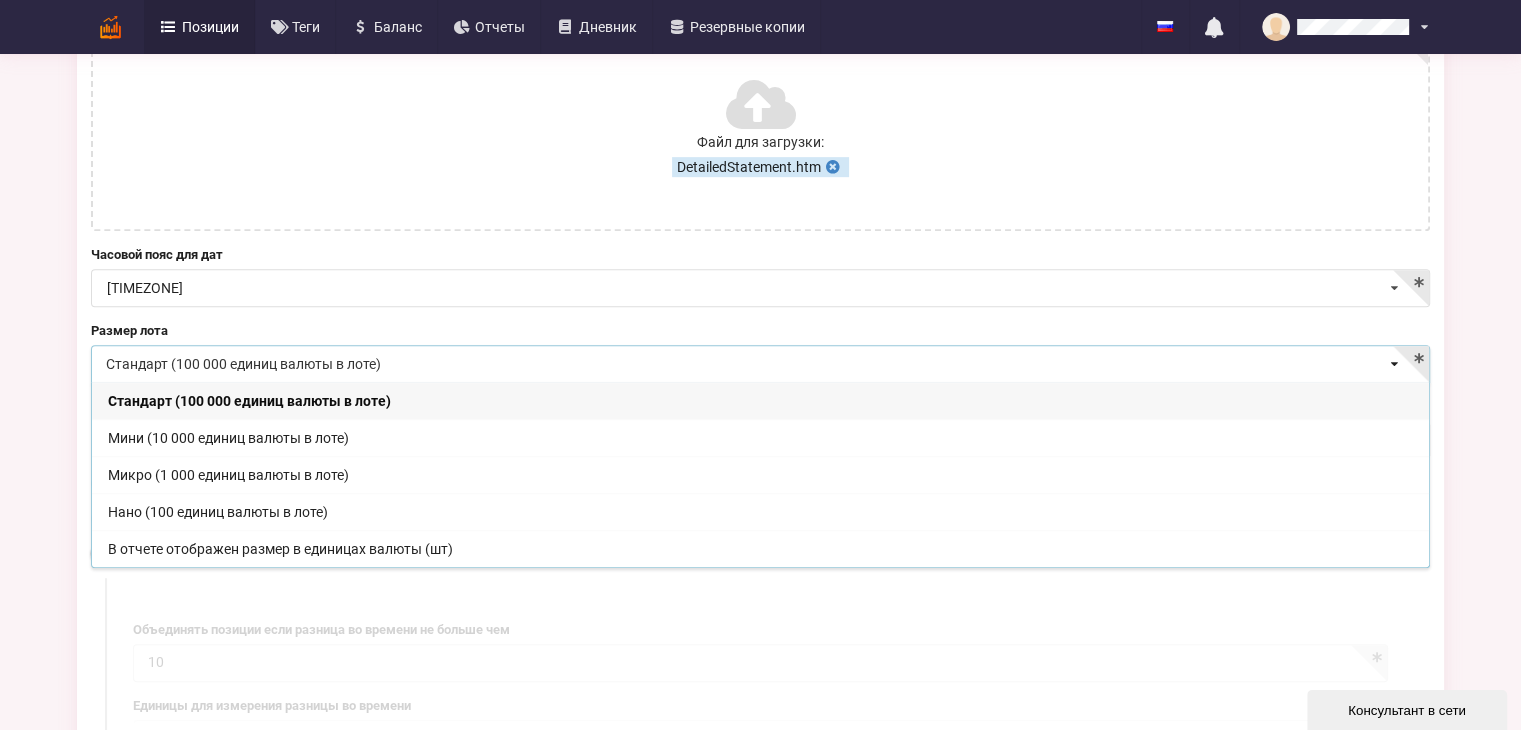 click on "Стандарт (100 000 единиц валюты в лоте)" at bounding box center (243, 364) 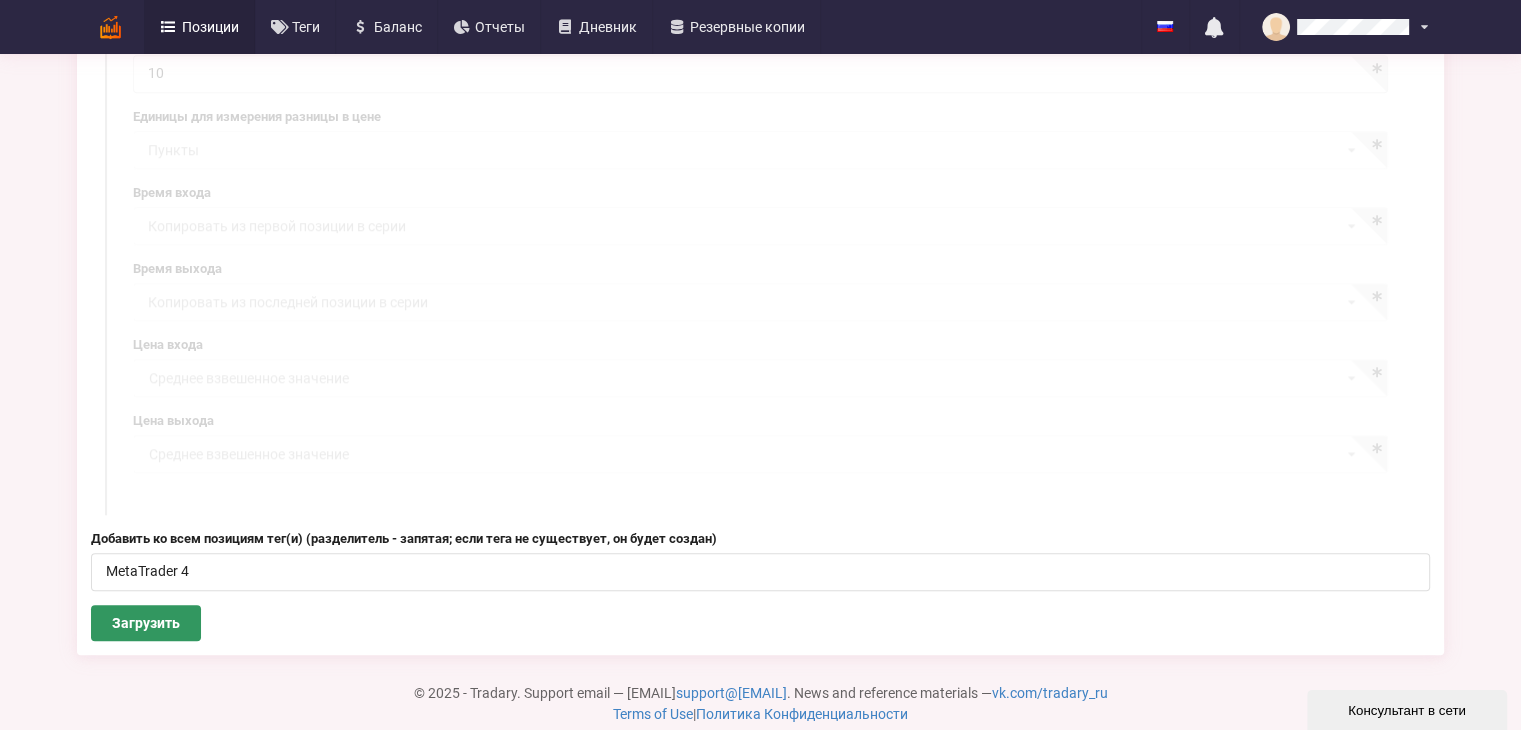 scroll, scrollTop: 1665, scrollLeft: 0, axis: vertical 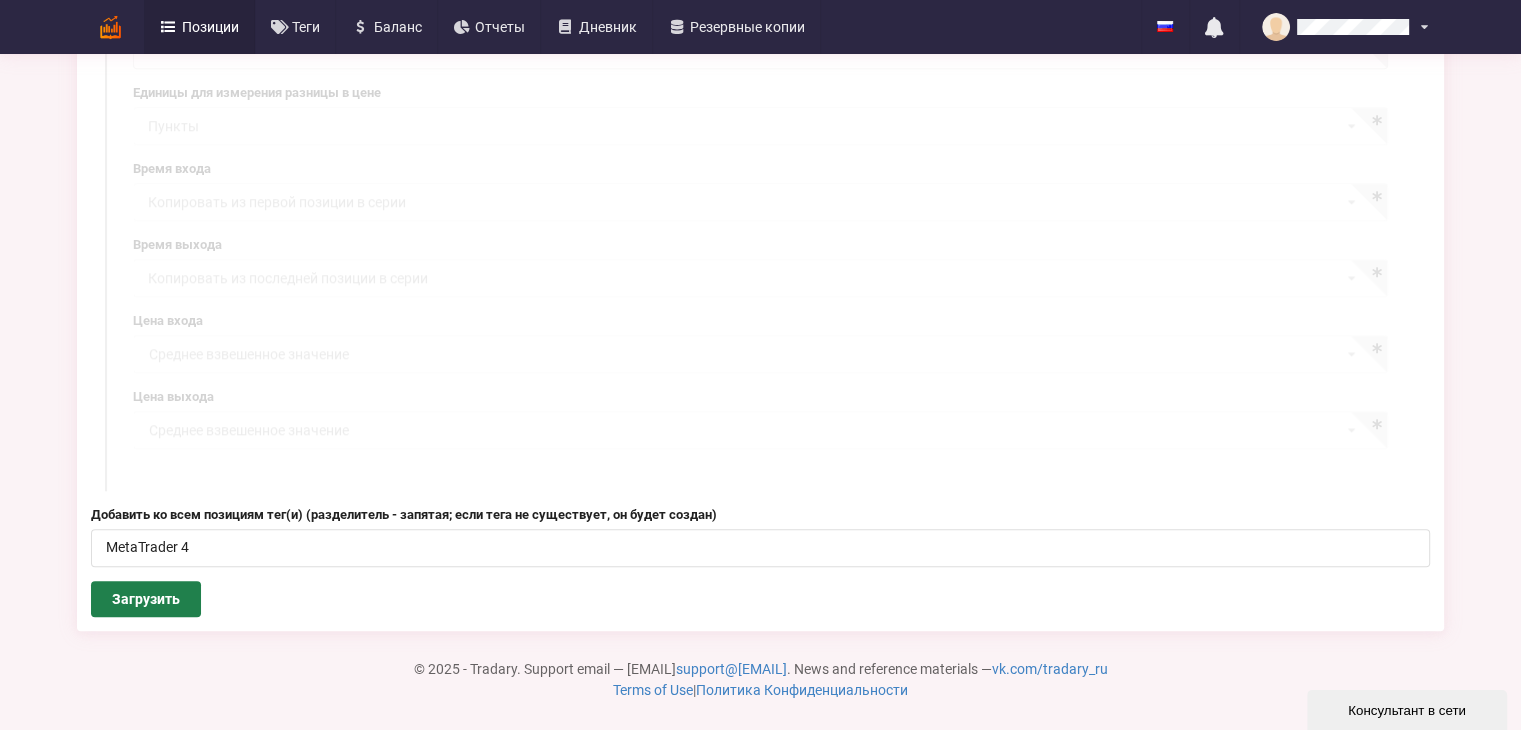 click on "Загрузить" at bounding box center [146, 599] 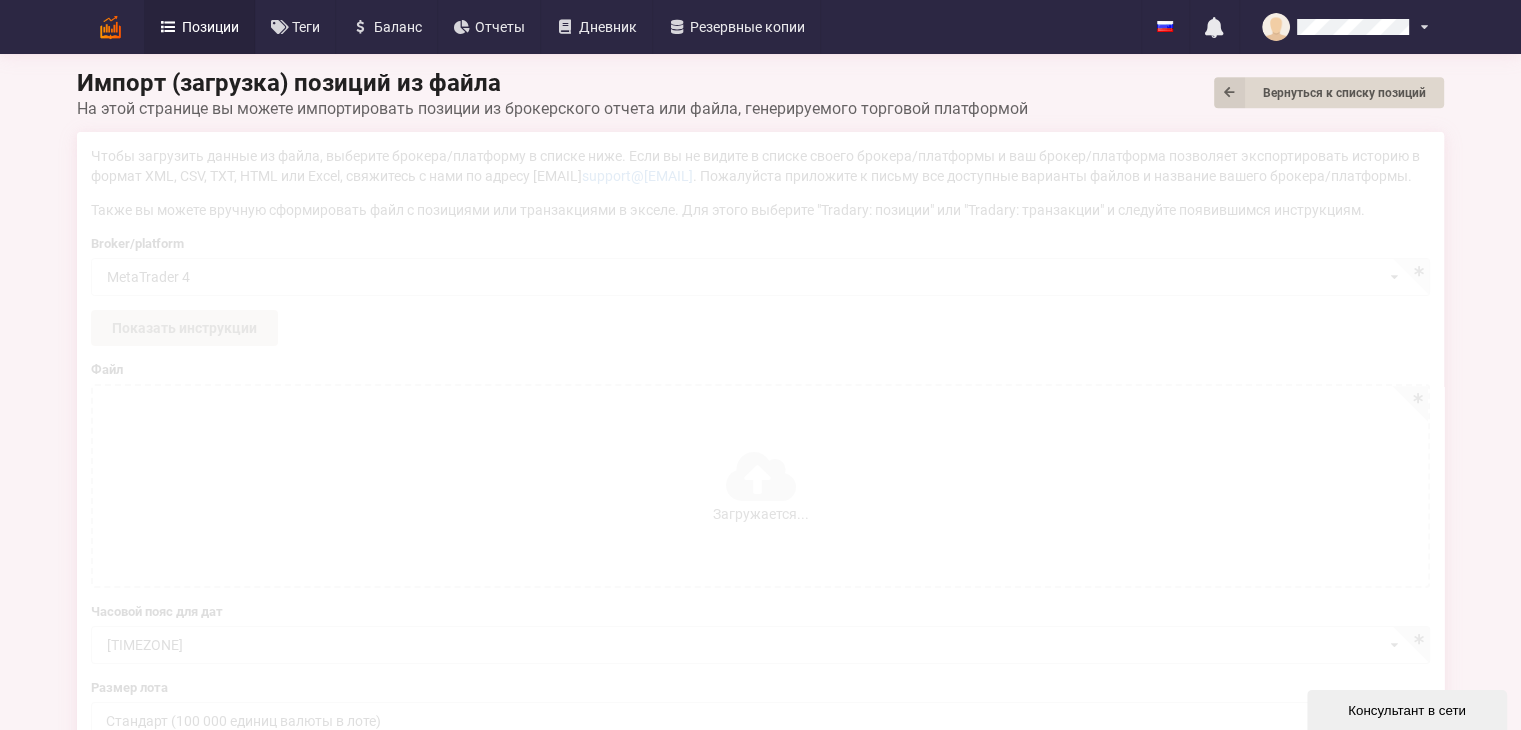 scroll, scrollTop: 0, scrollLeft: 0, axis: both 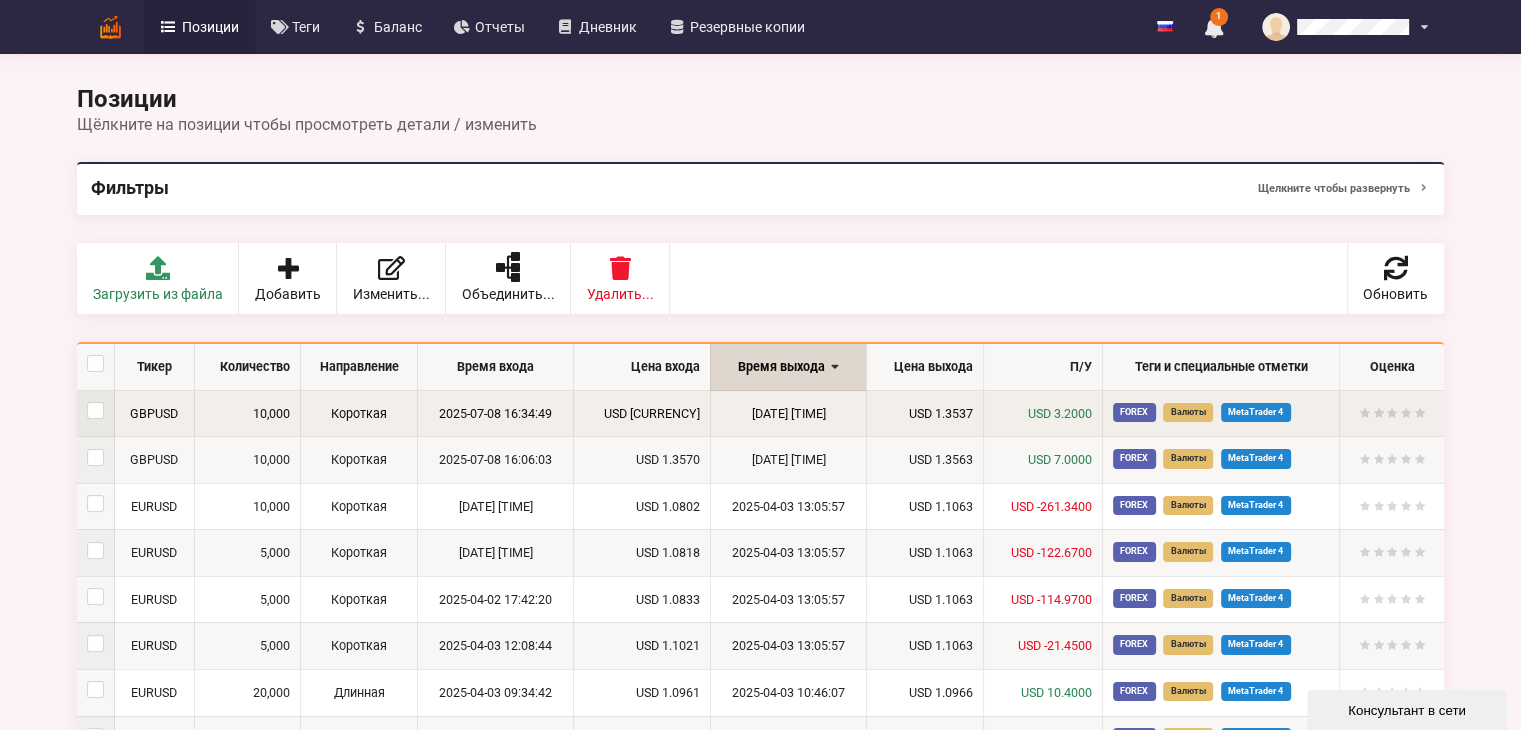 click on "2025-07-08 16:34:49" at bounding box center [495, 414] 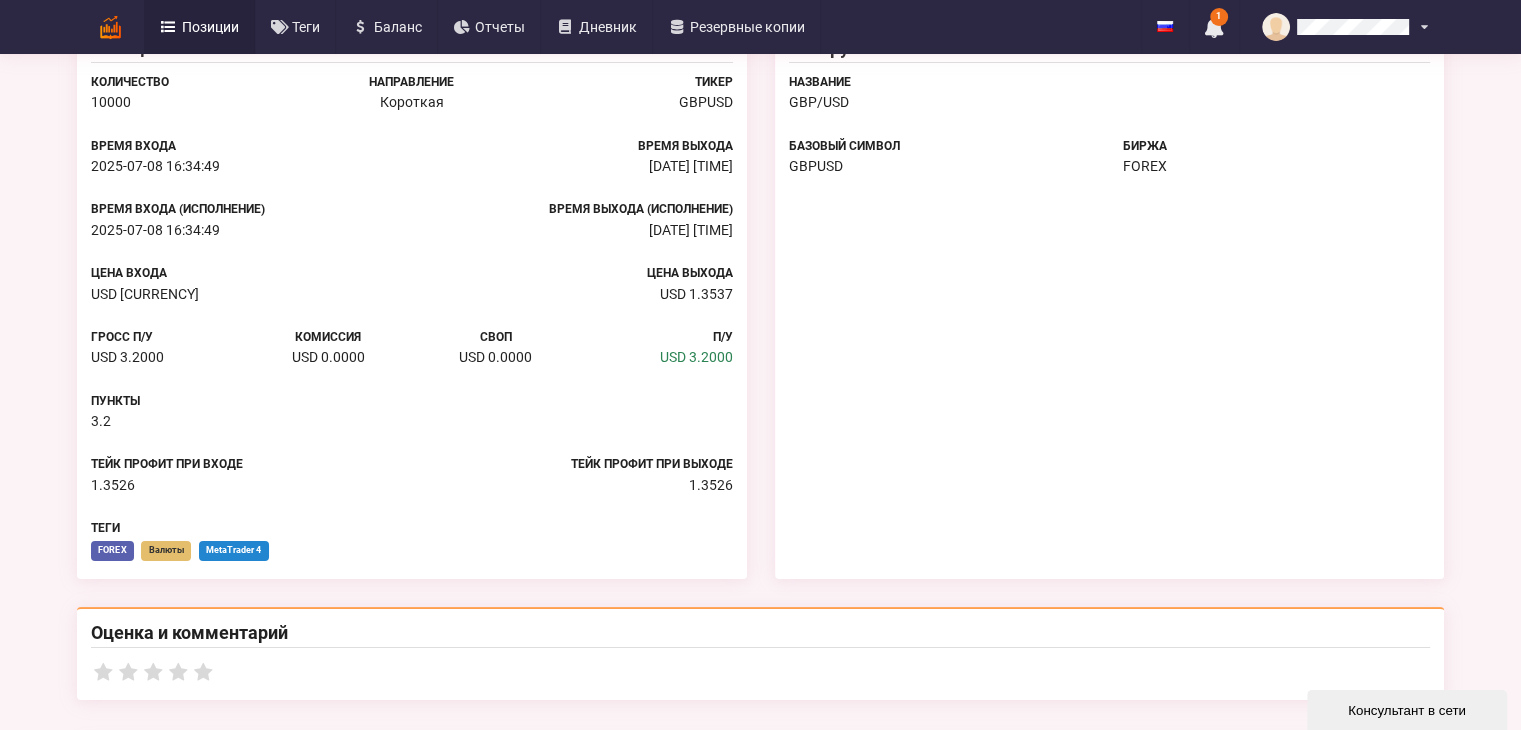 scroll, scrollTop: 100, scrollLeft: 0, axis: vertical 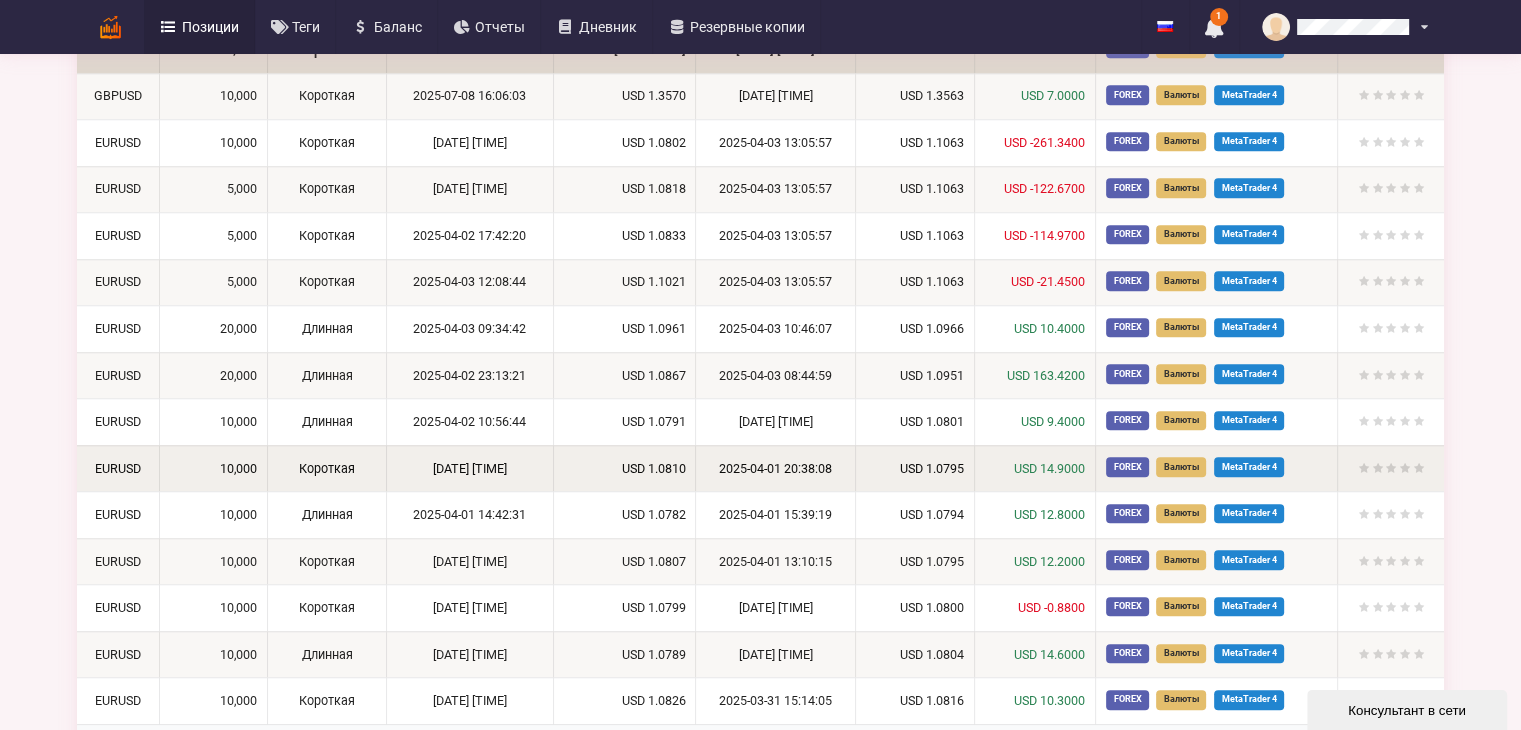 click on "Короткая" at bounding box center (326, 468) 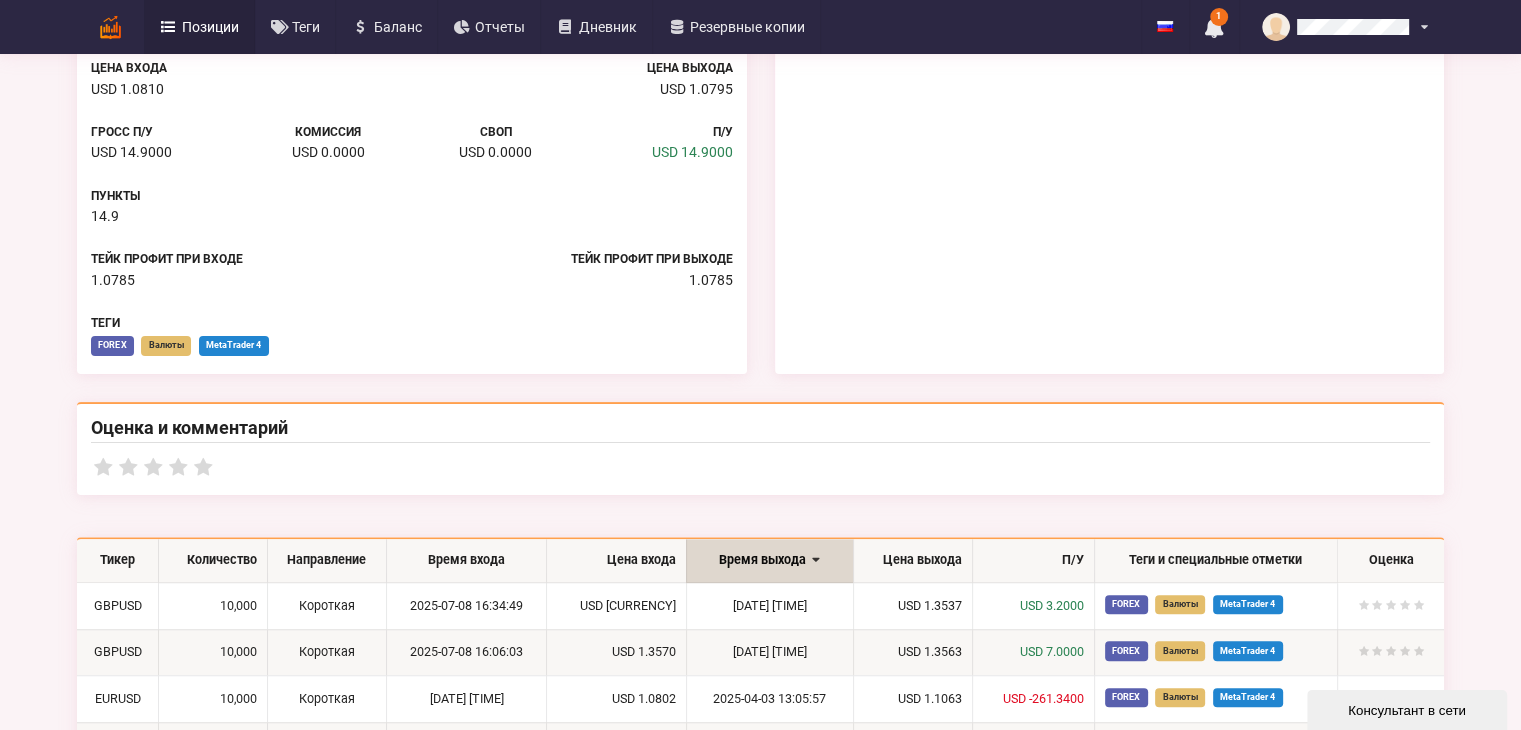 scroll, scrollTop: 700, scrollLeft: 0, axis: vertical 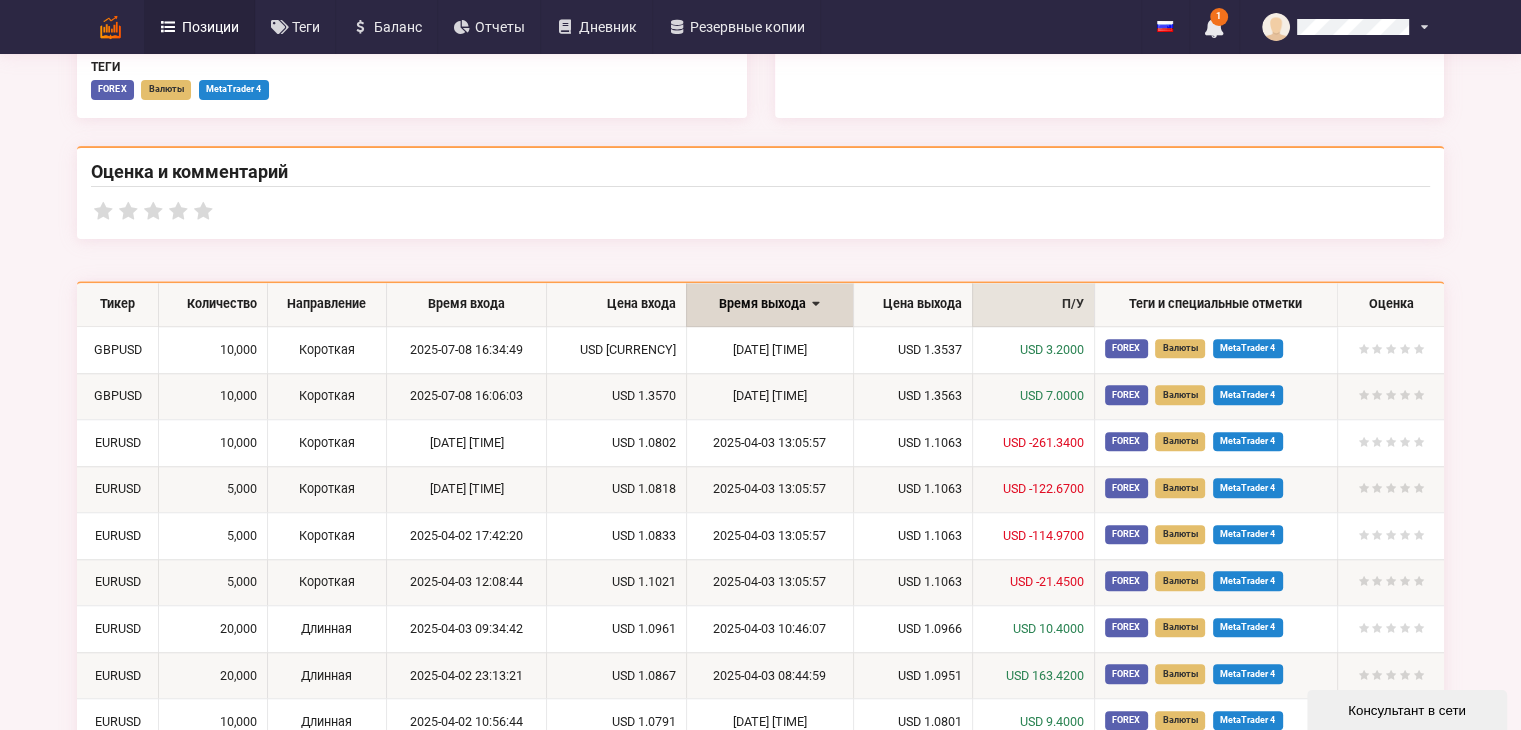 click on "П/У" at bounding box center (1033, 305) 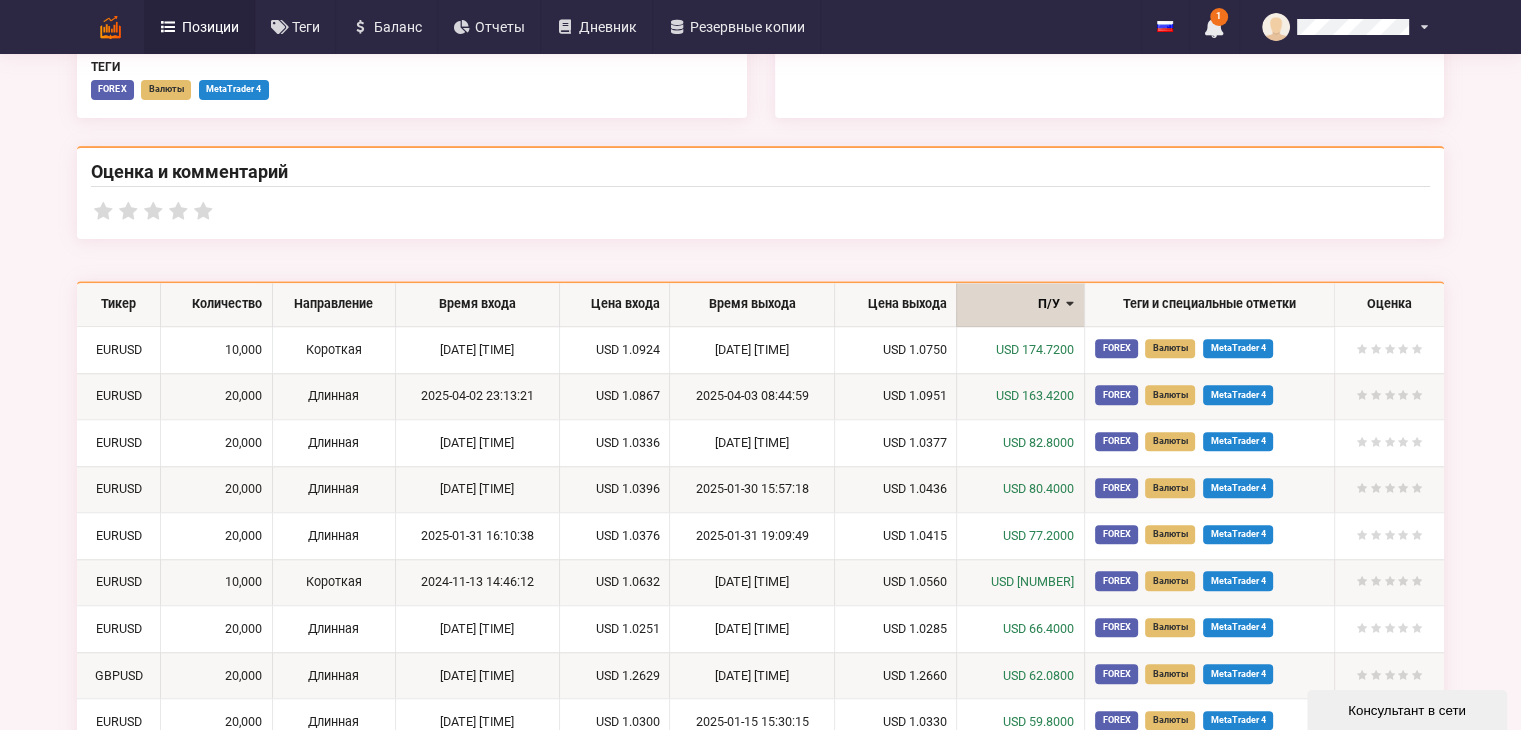 click at bounding box center (760, 685) 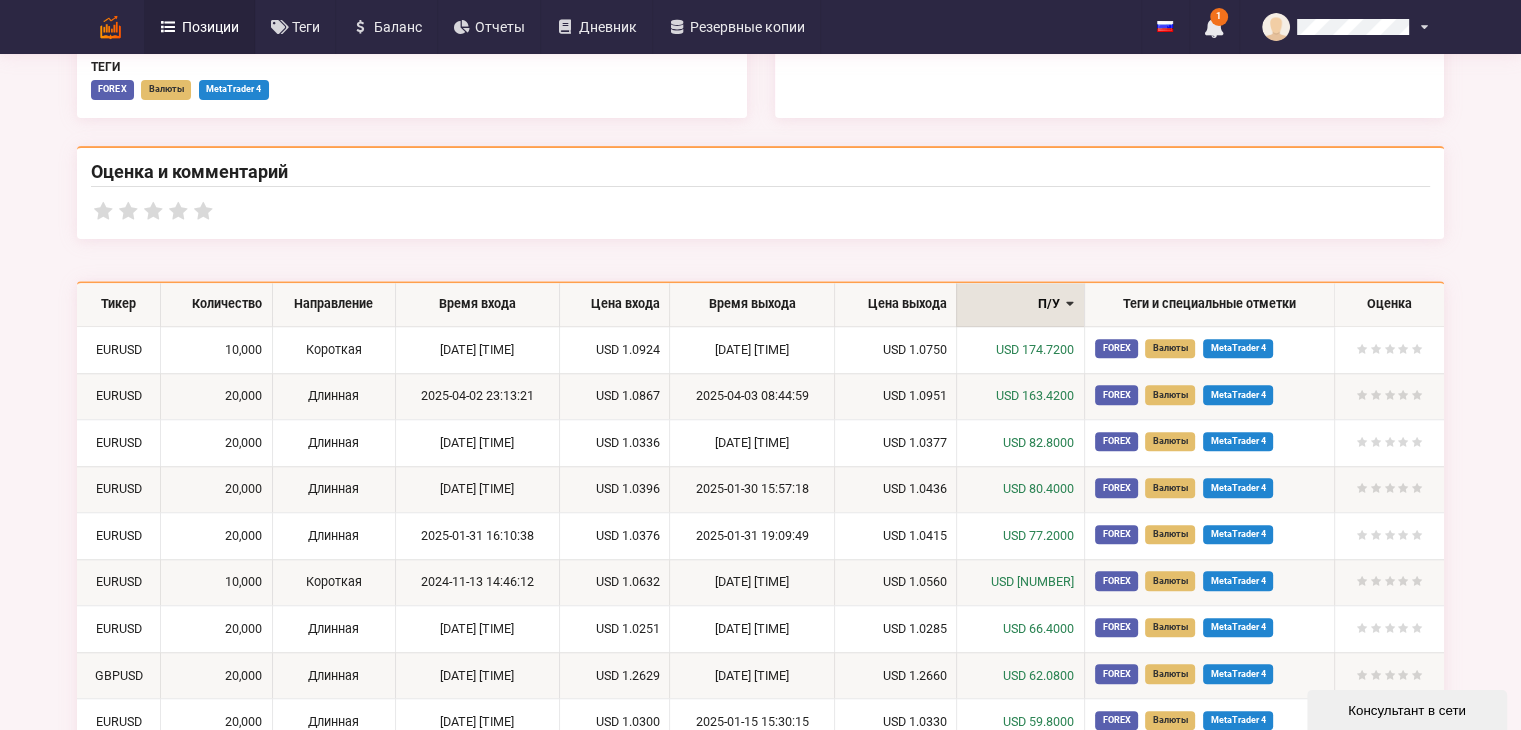 click on "П/У" at bounding box center (1020, 305) 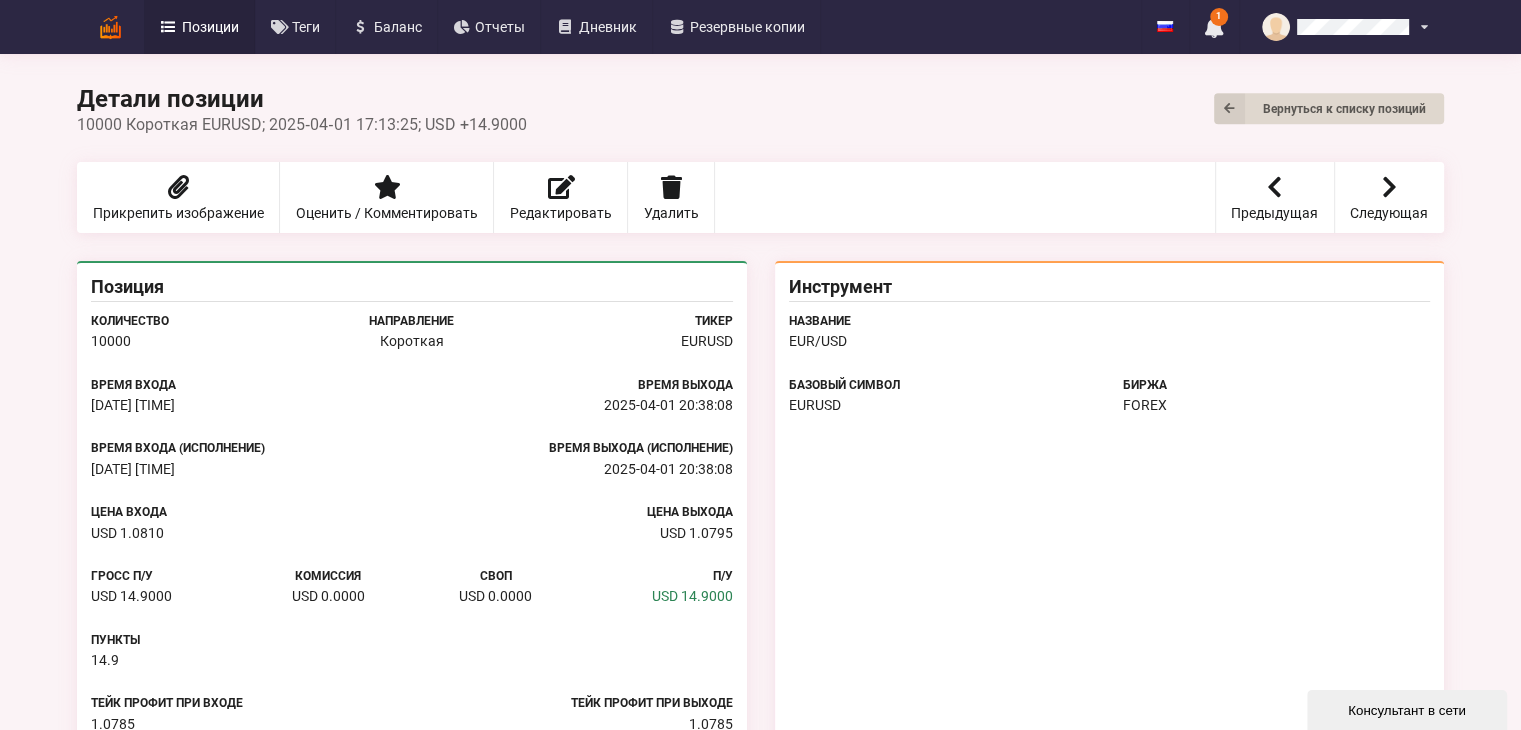 scroll, scrollTop: 0, scrollLeft: 0, axis: both 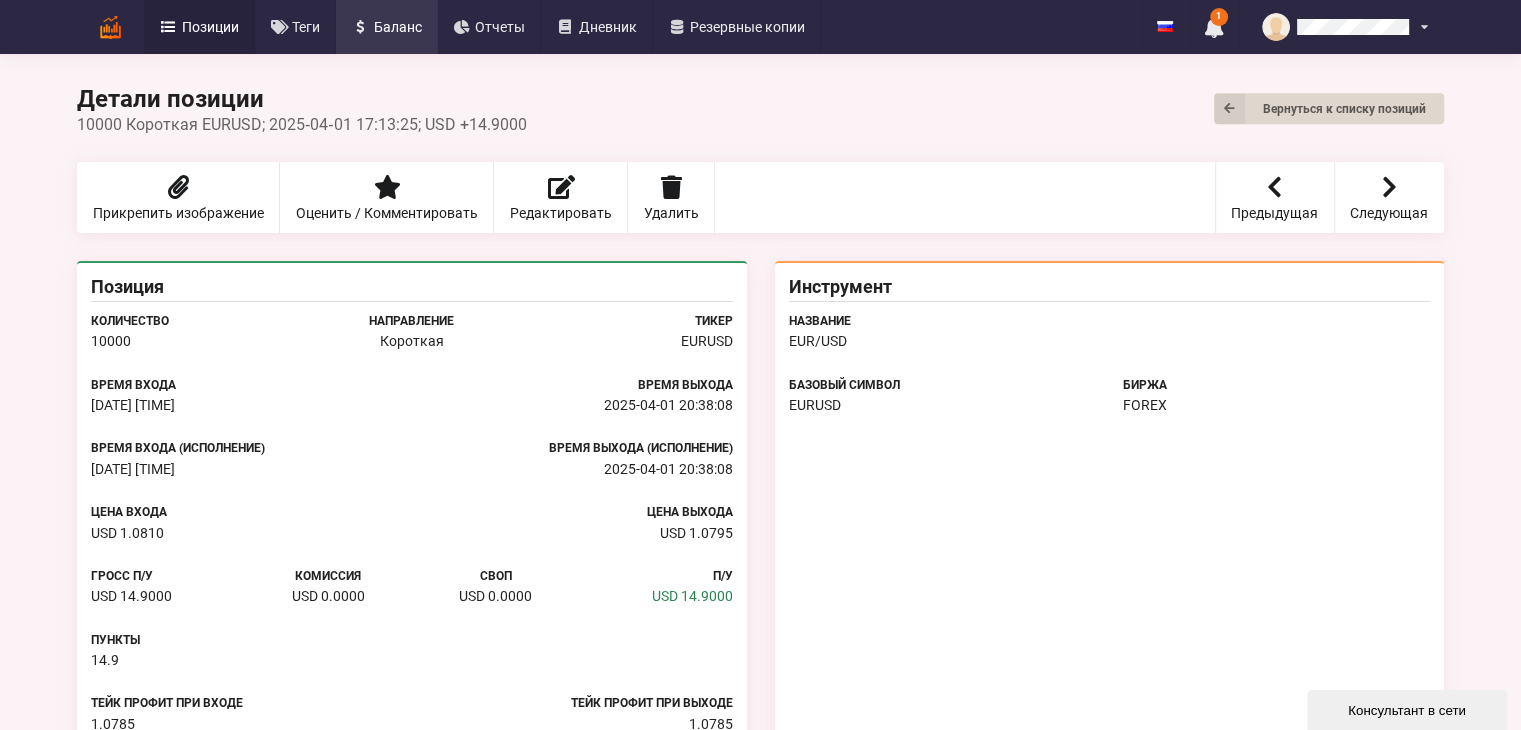 click on "Баланс" at bounding box center (398, 27) 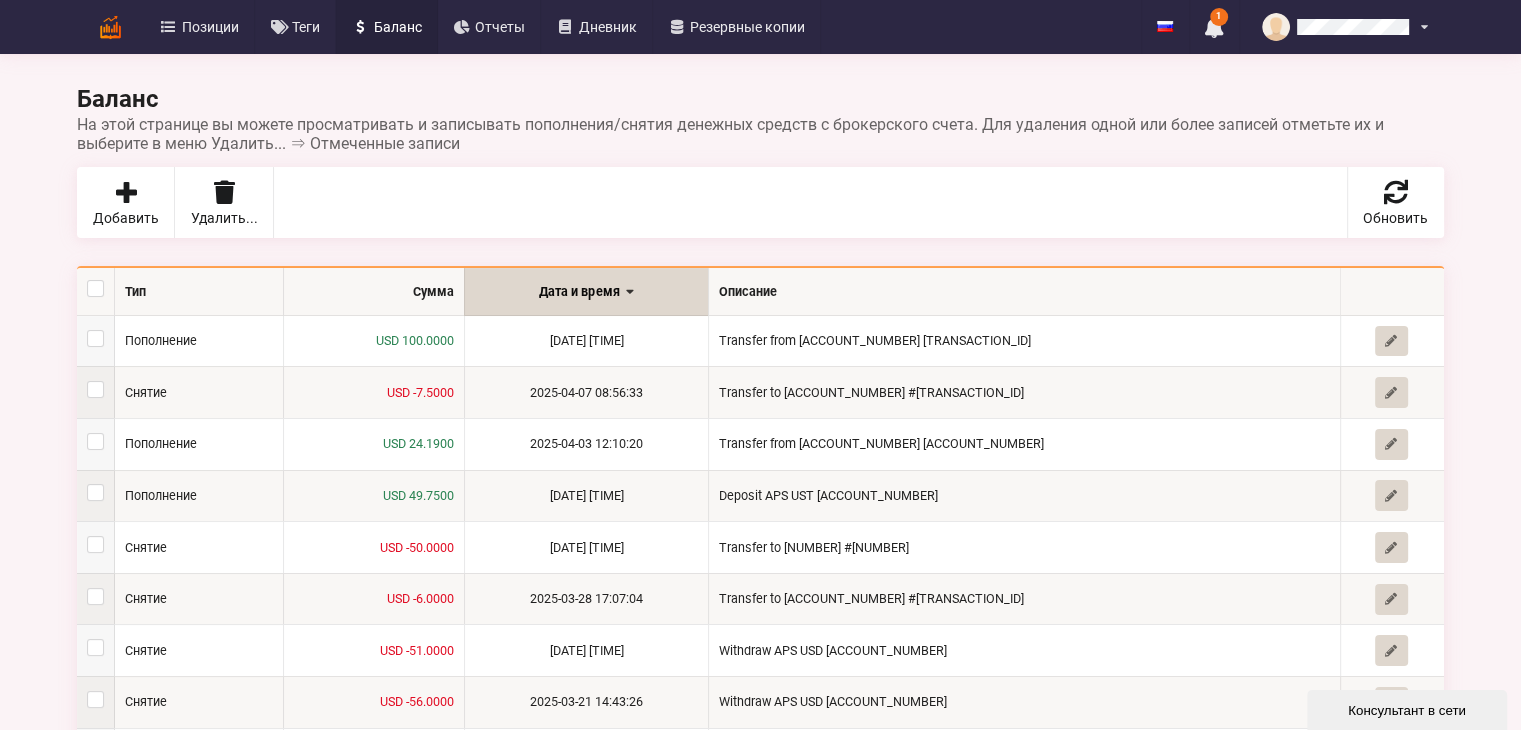 drag, startPoint x: 311, startPoint y: 213, endPoint x: 775, endPoint y: 136, distance: 470.3456 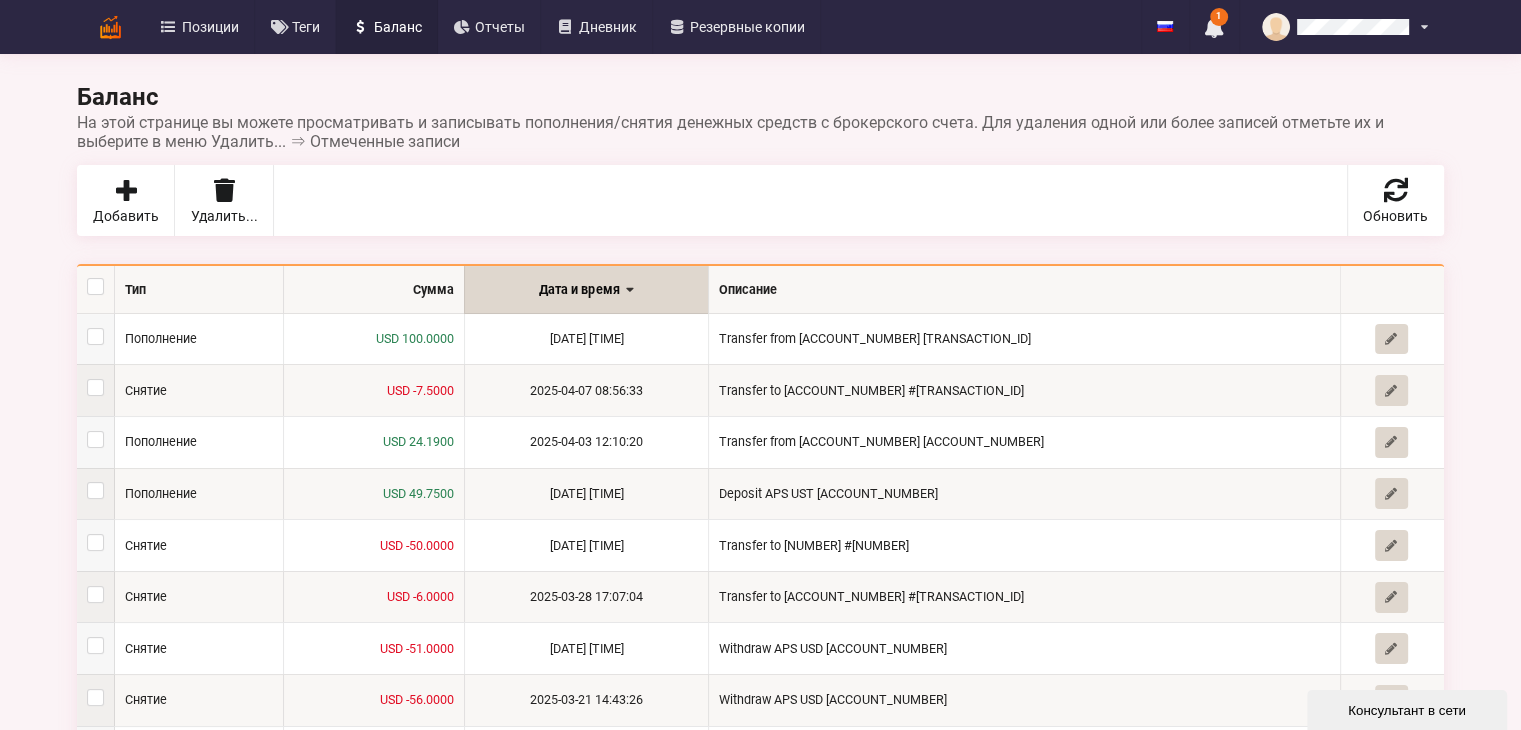 scroll, scrollTop: 0, scrollLeft: 0, axis: both 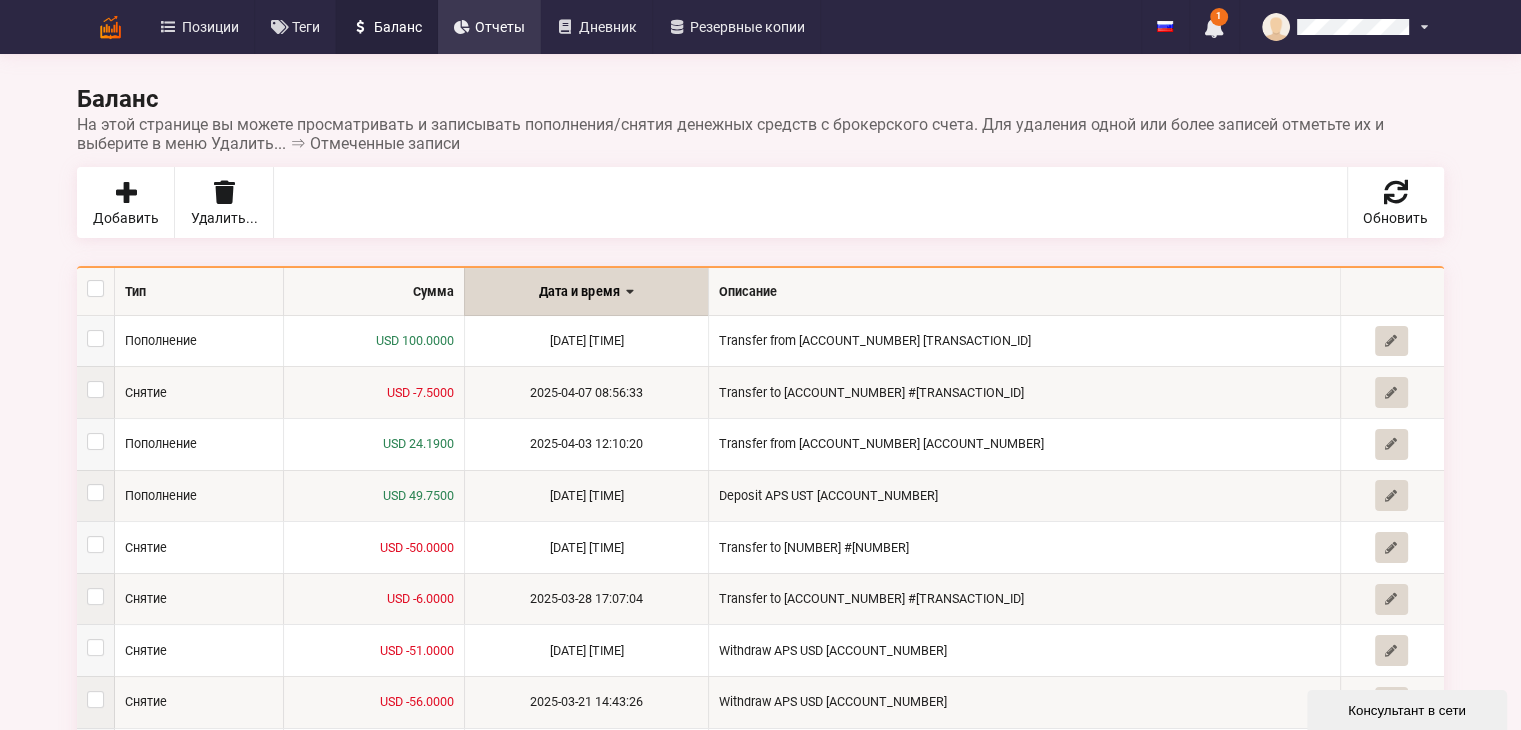 click at bounding box center (462, 27) 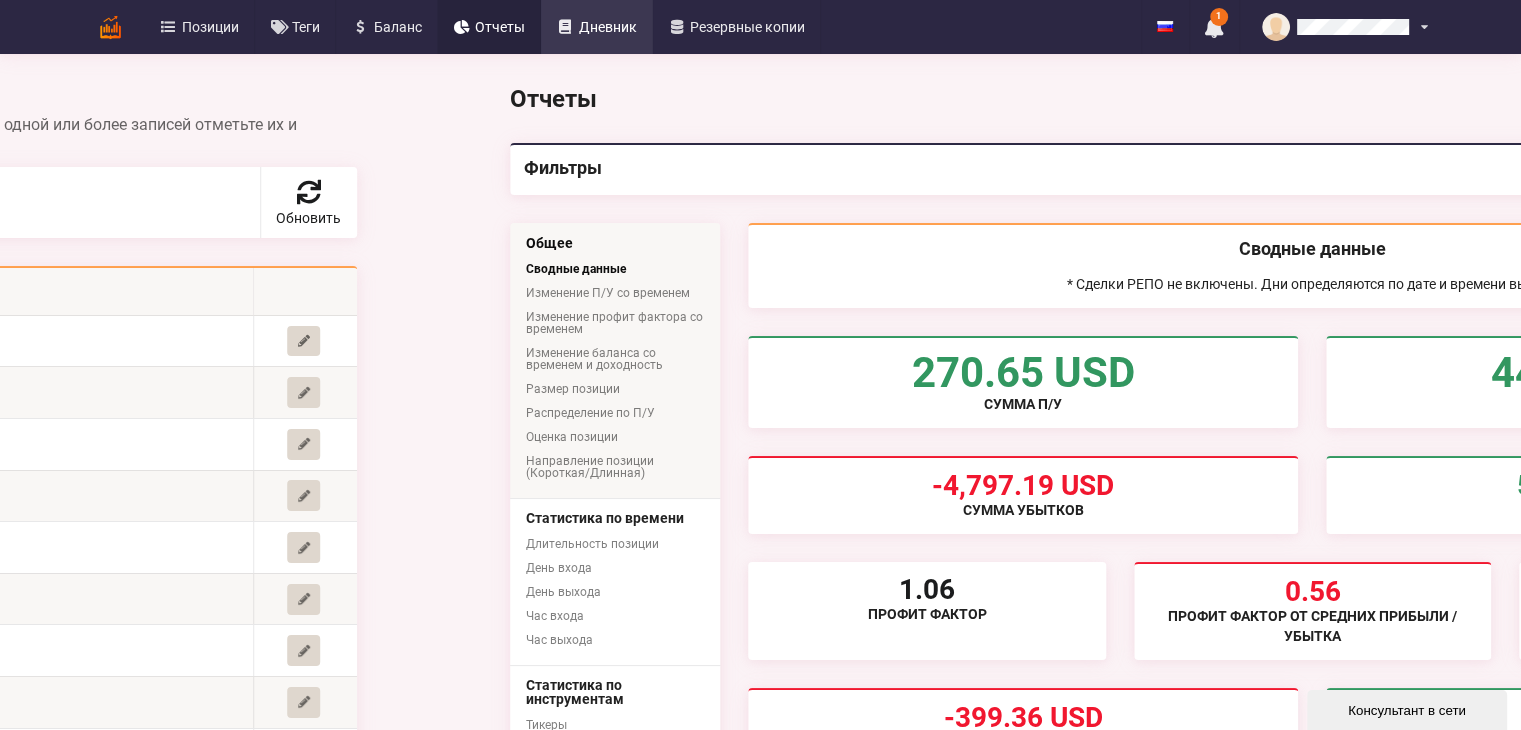 click on "Дневник" at bounding box center [608, 27] 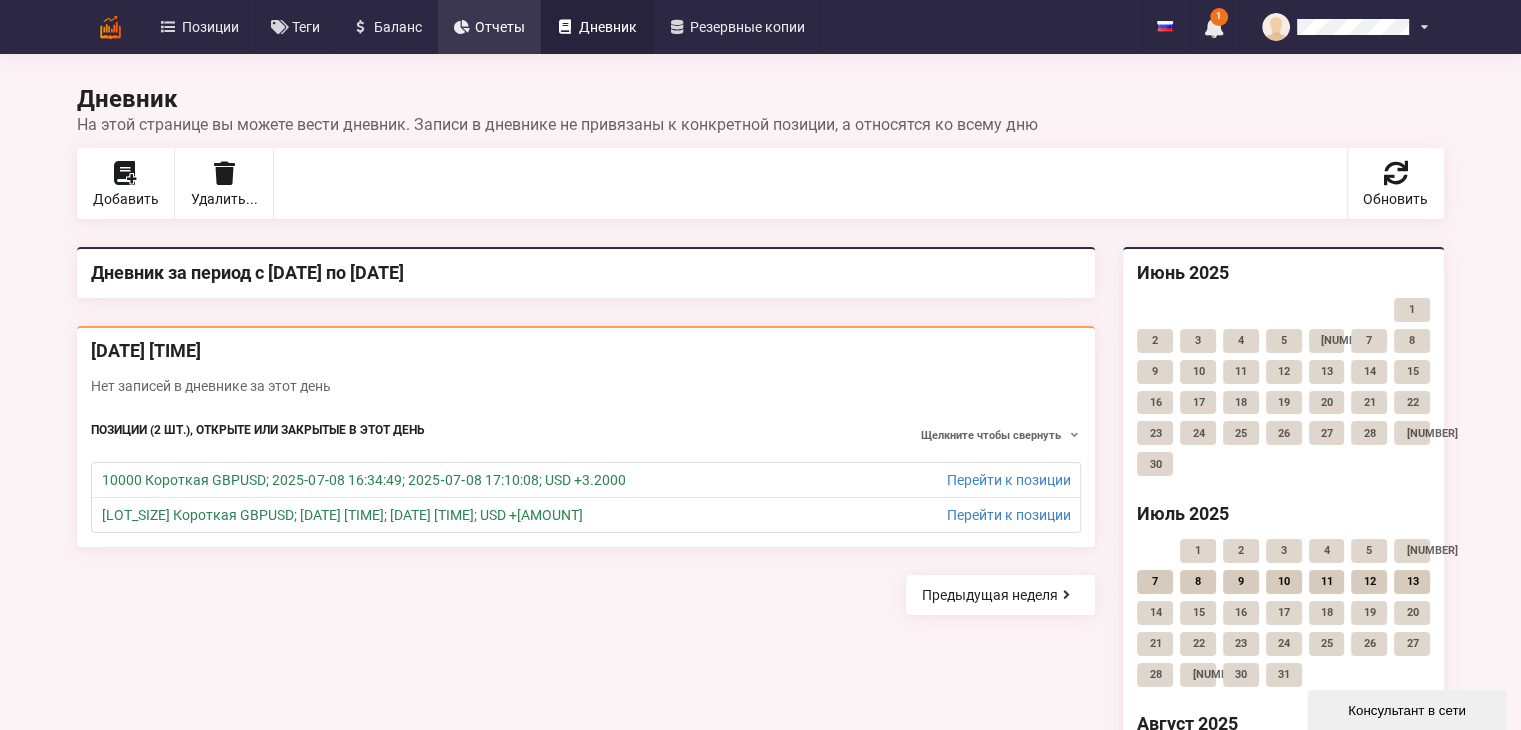 click on "Отчеты" at bounding box center (500, 27) 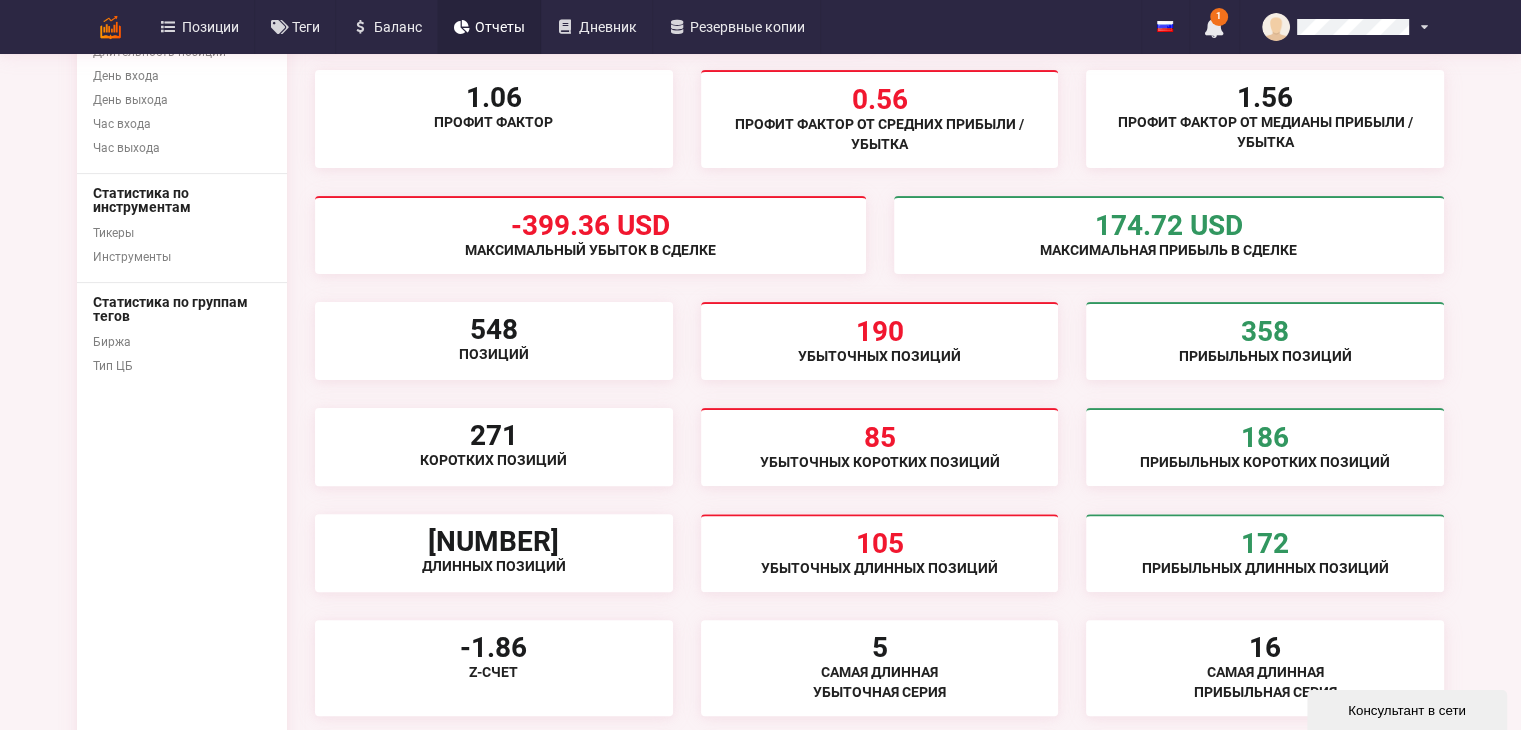 scroll, scrollTop: 0, scrollLeft: 0, axis: both 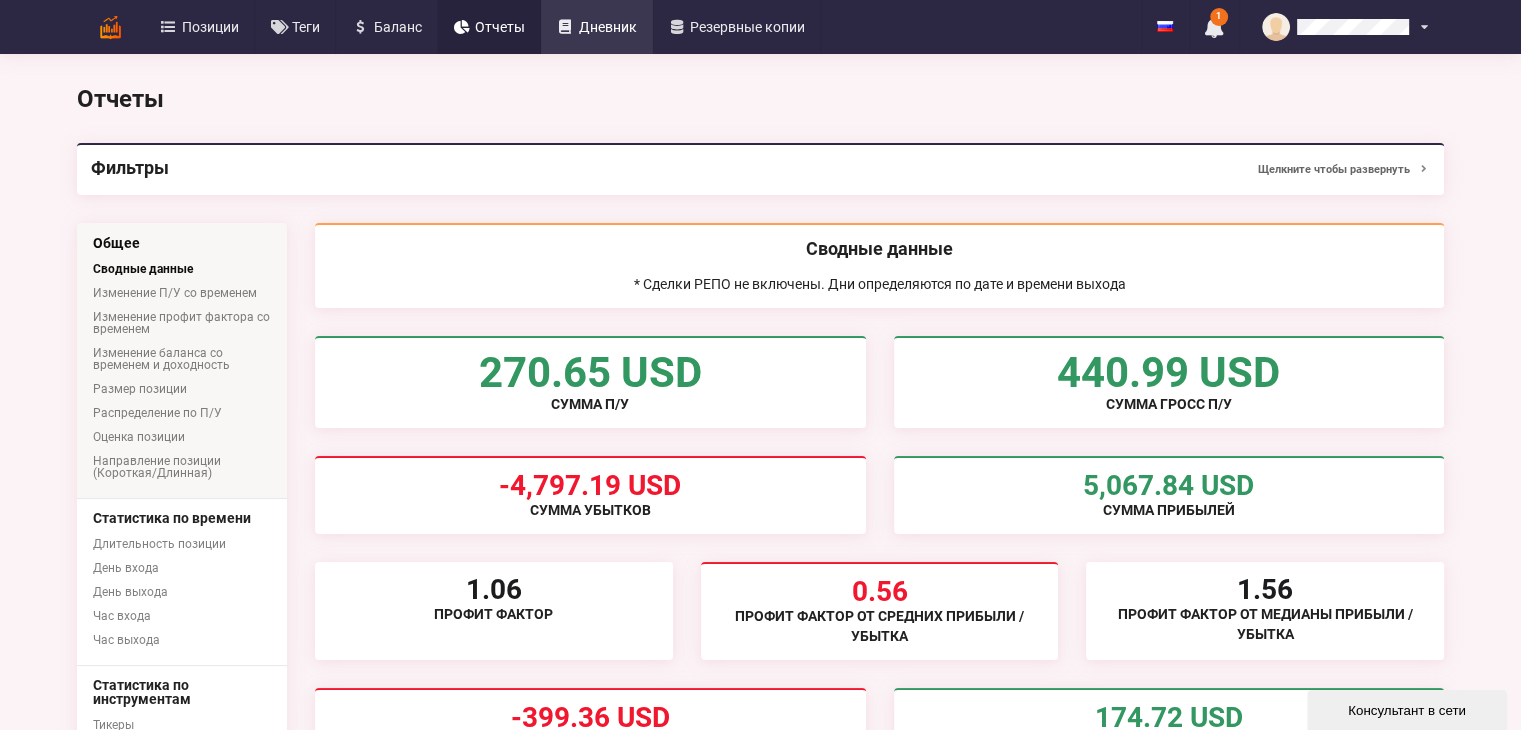 click on "Дневник" at bounding box center (597, 27) 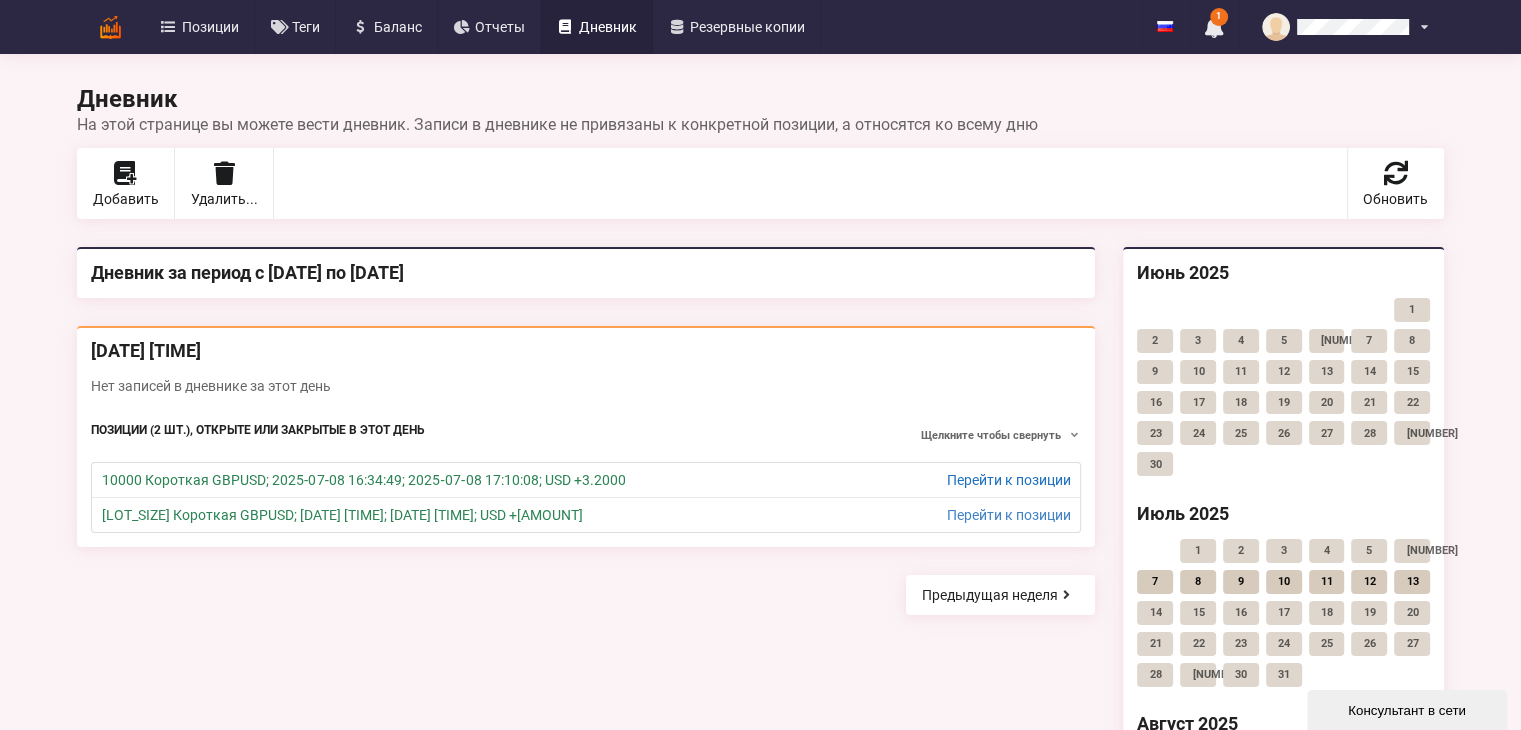 click on "Перейти к позиции" at bounding box center [1008, 480] 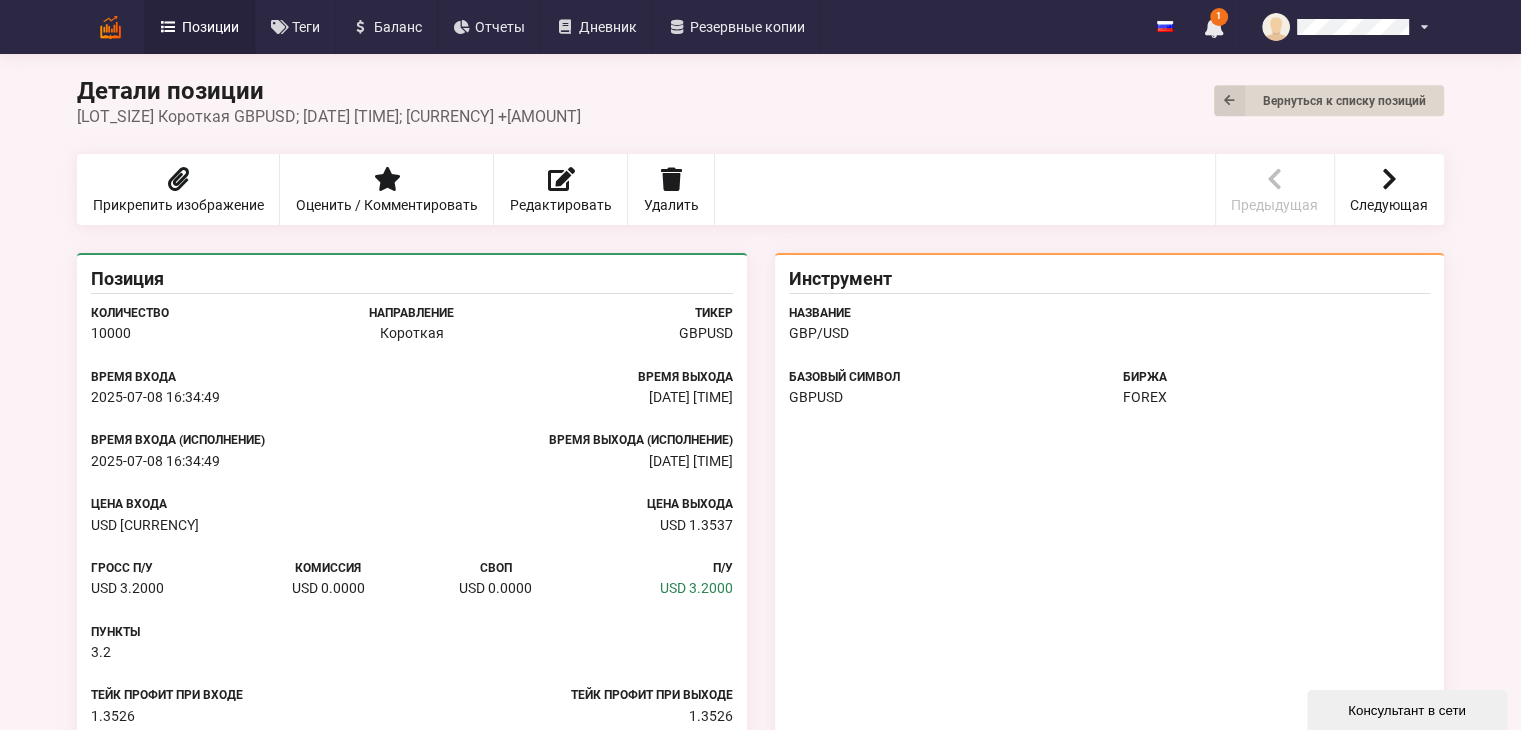 scroll, scrollTop: 0, scrollLeft: 0, axis: both 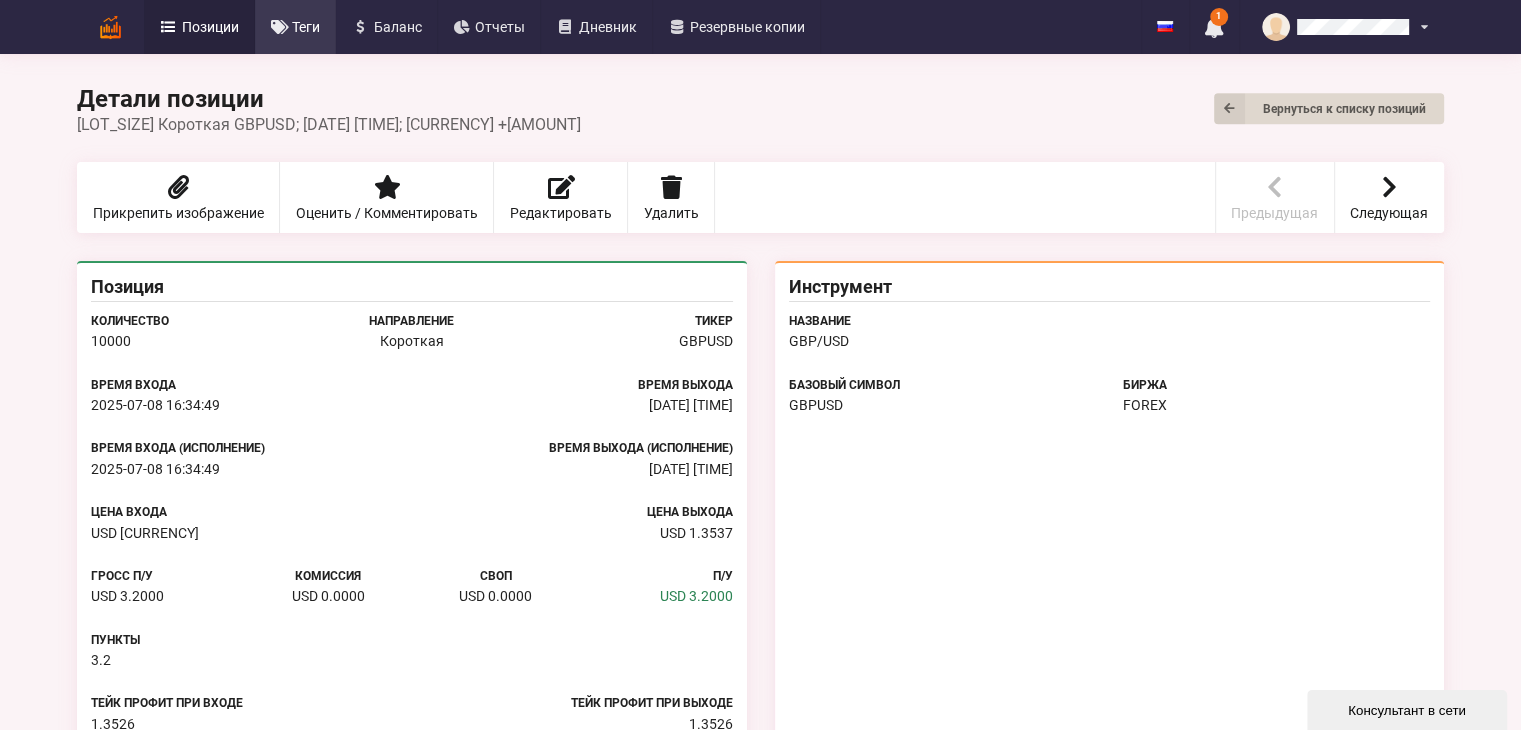 click on "Теги" at bounding box center [306, 27] 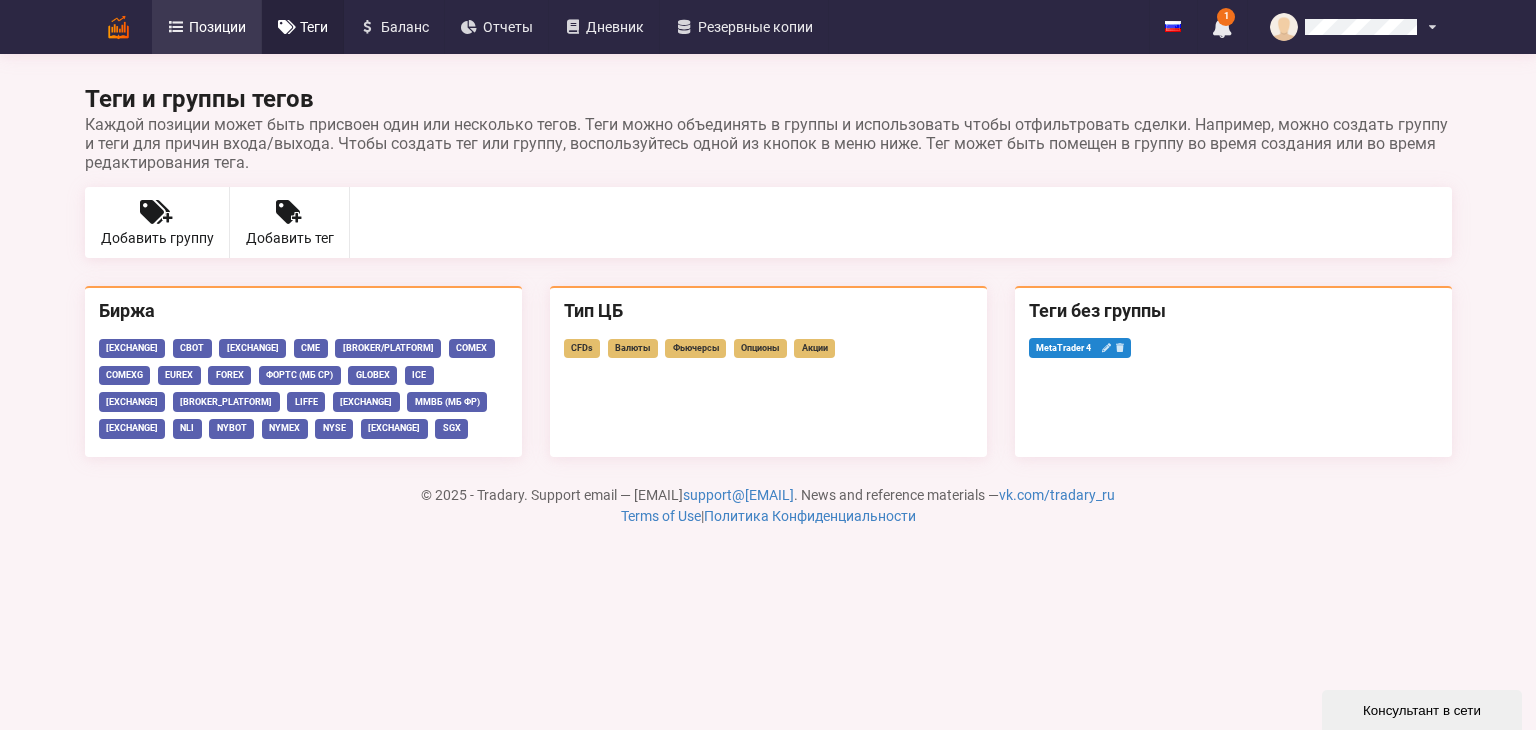 click on "Позиции" at bounding box center (217, 27) 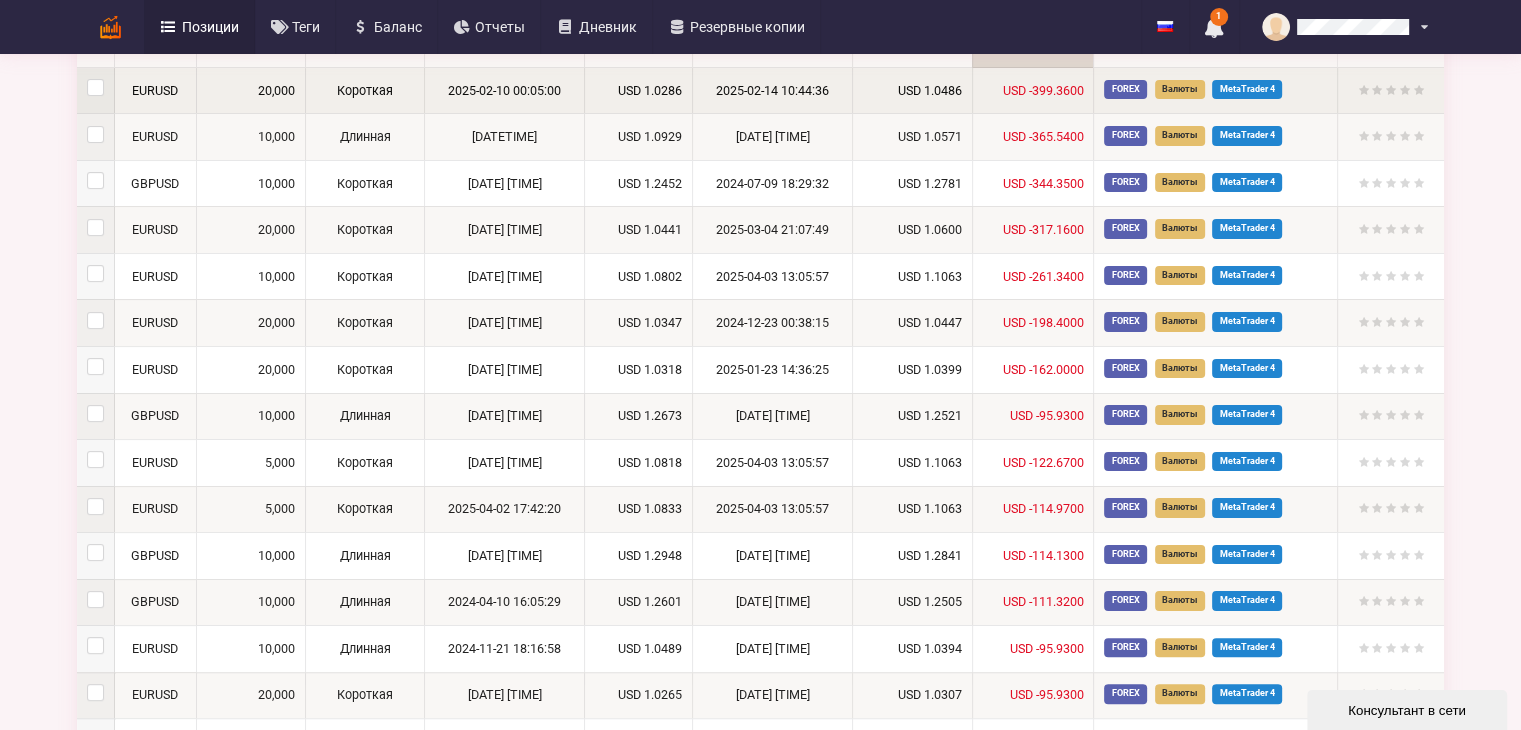 scroll, scrollTop: 0, scrollLeft: 0, axis: both 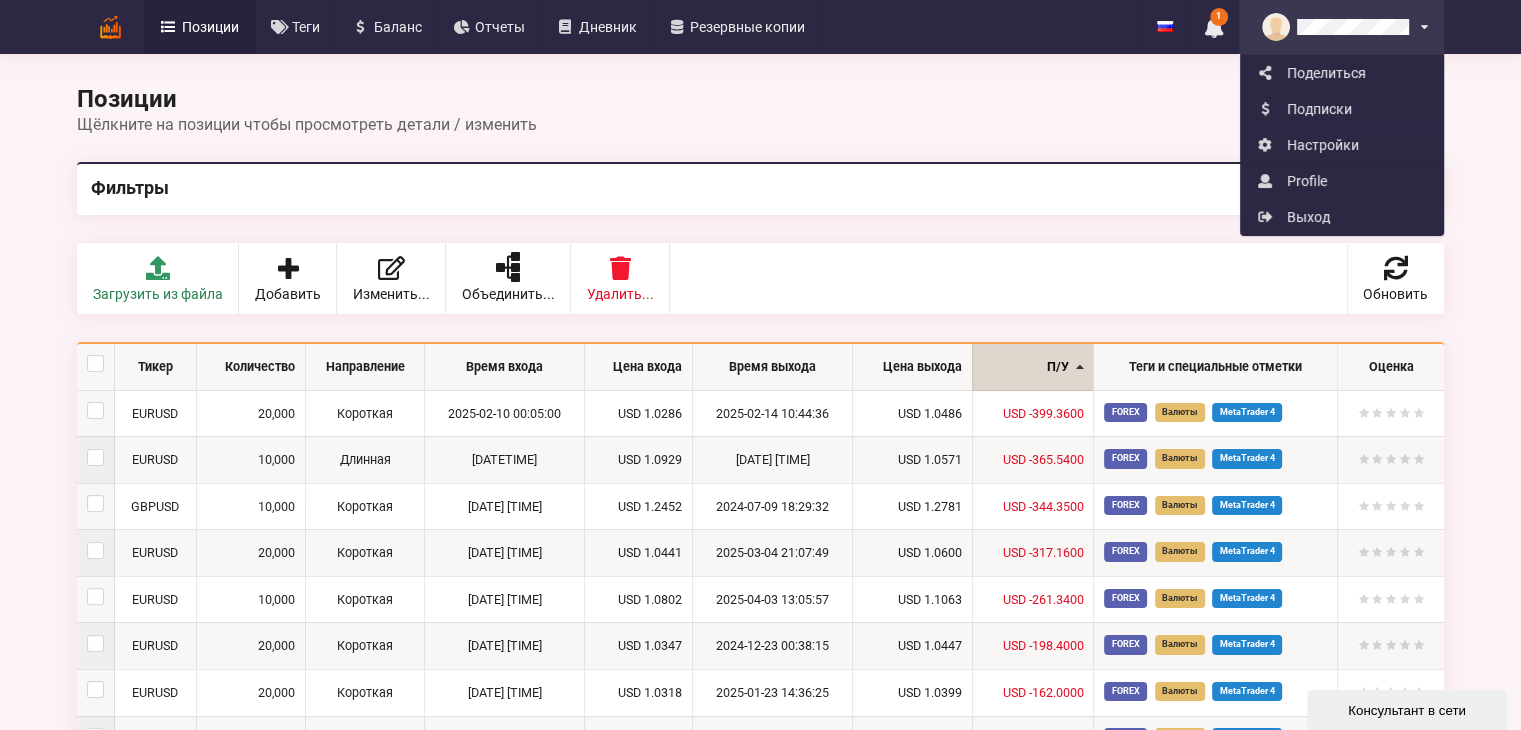 click on "Share
Subscriptions
Settings
Profile
Logout" at bounding box center (1341, 27) 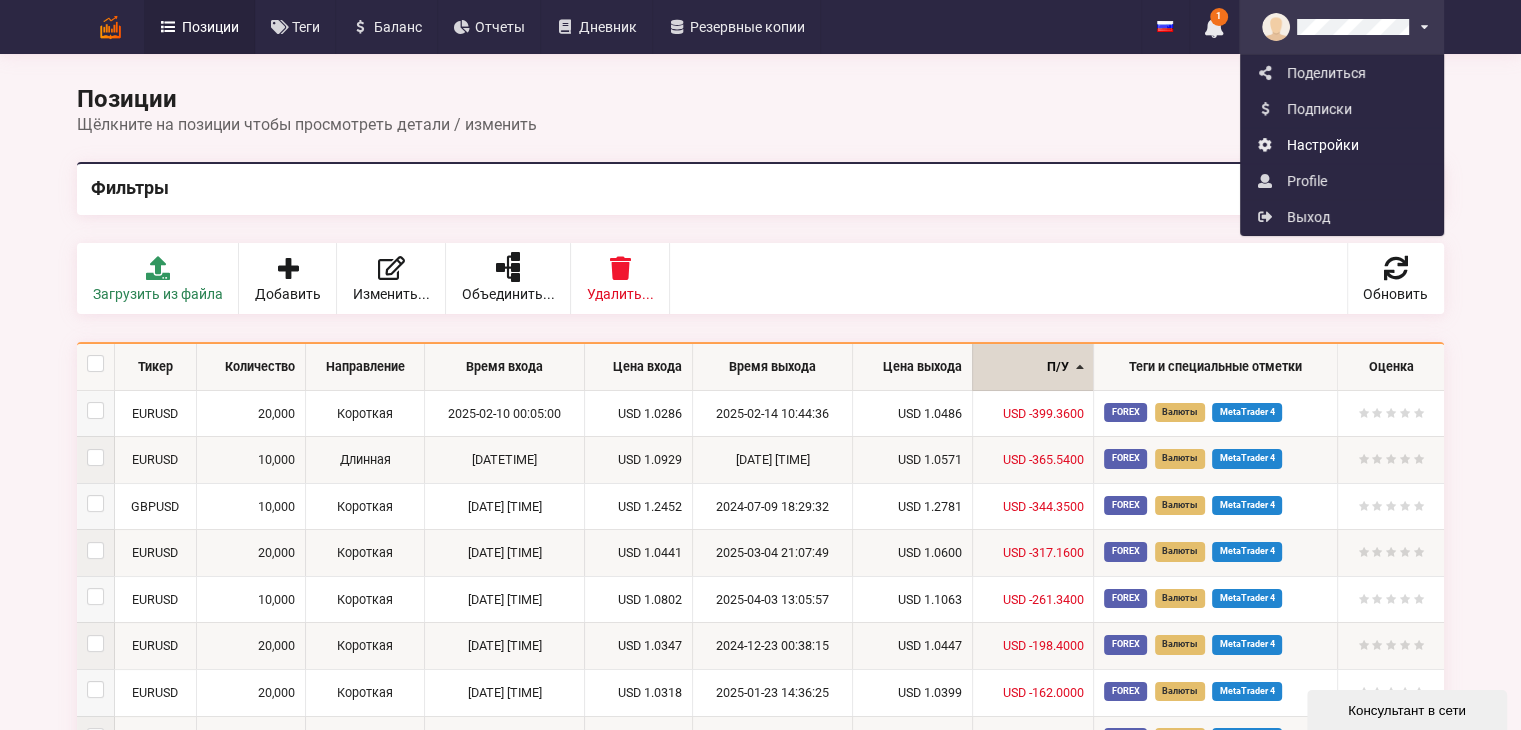click on "Настройки" at bounding box center (1342, 145) 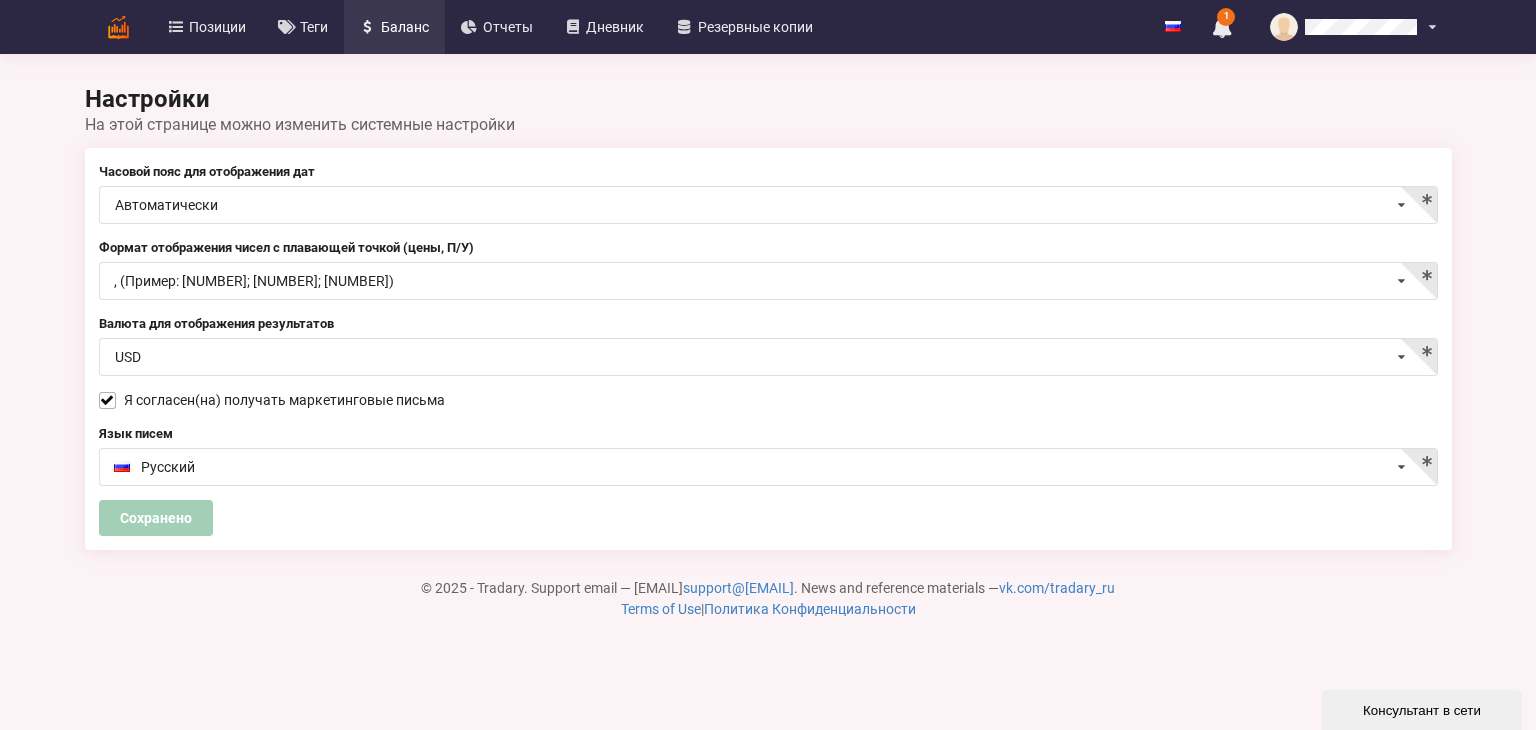 click at bounding box center (368, 27) 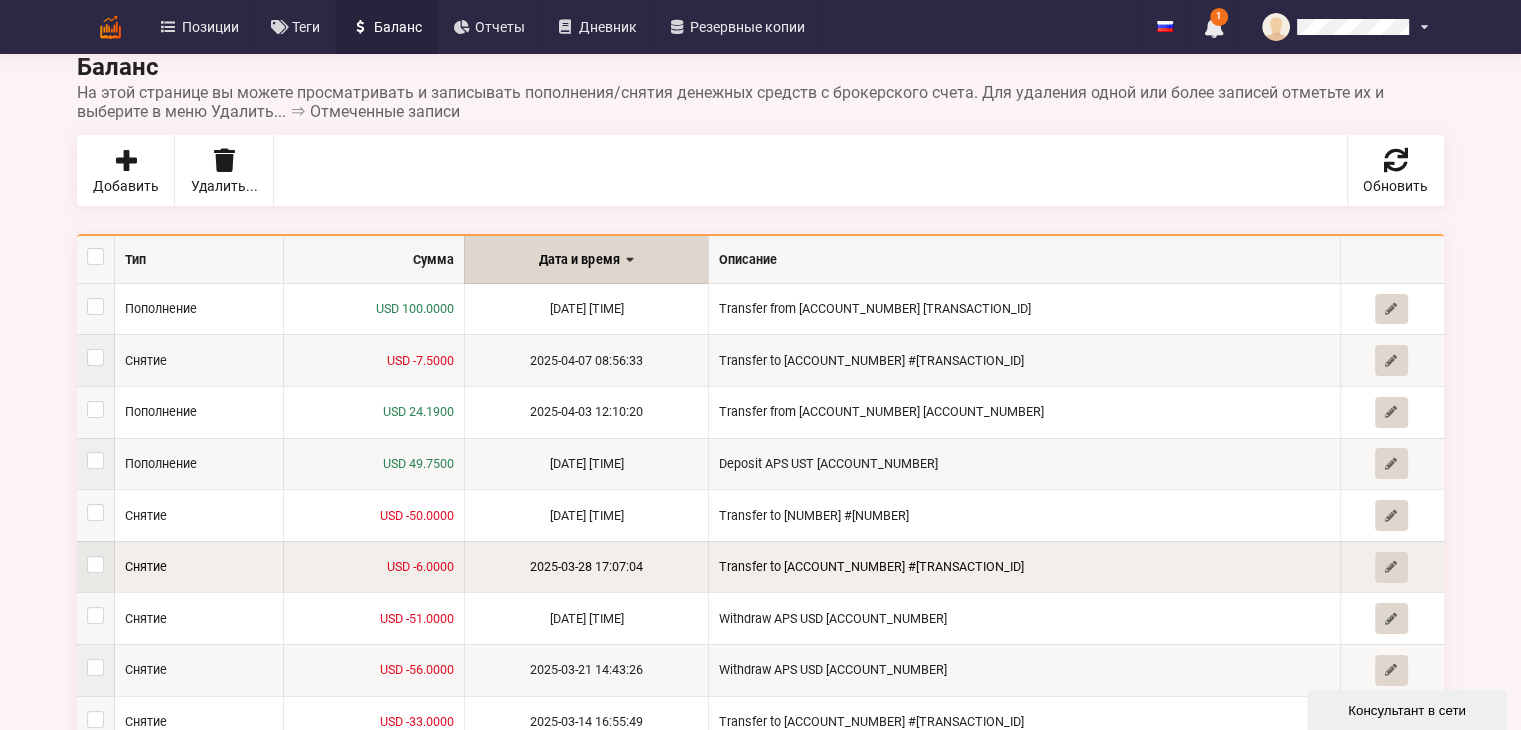 scroll, scrollTop: 100, scrollLeft: 0, axis: vertical 